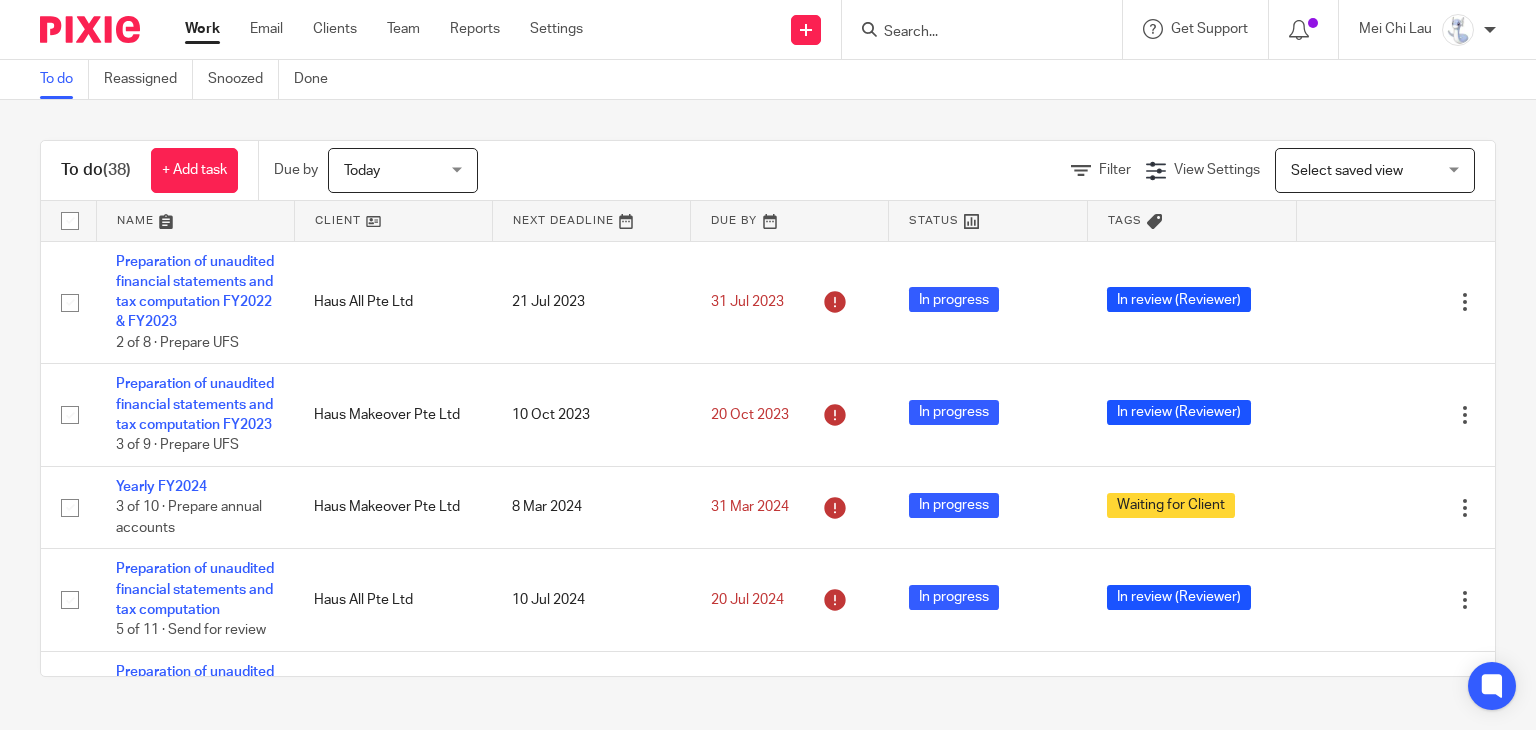 scroll, scrollTop: 0, scrollLeft: 0, axis: both 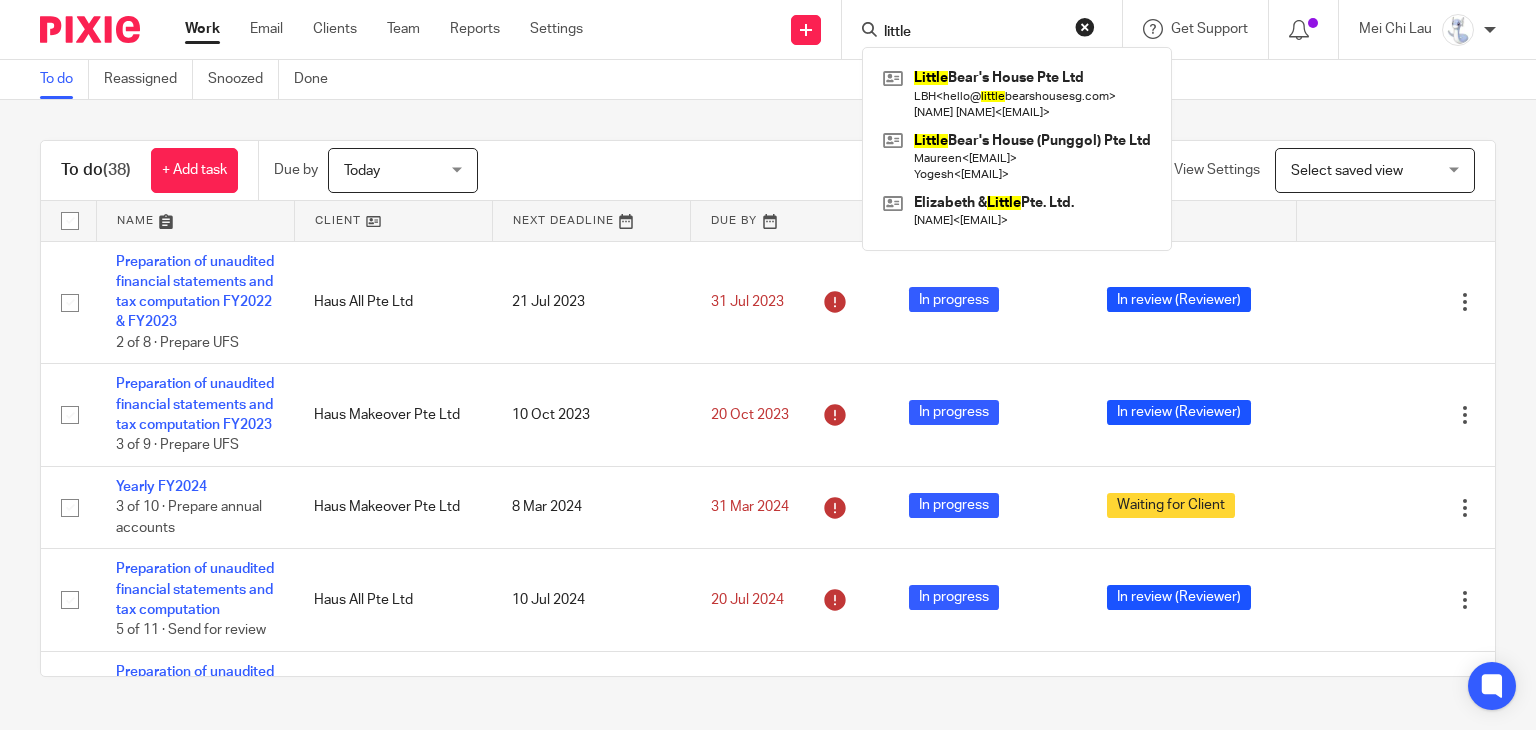 drag, startPoint x: 957, startPoint y: 32, endPoint x: 852, endPoint y: 33, distance: 105.00476 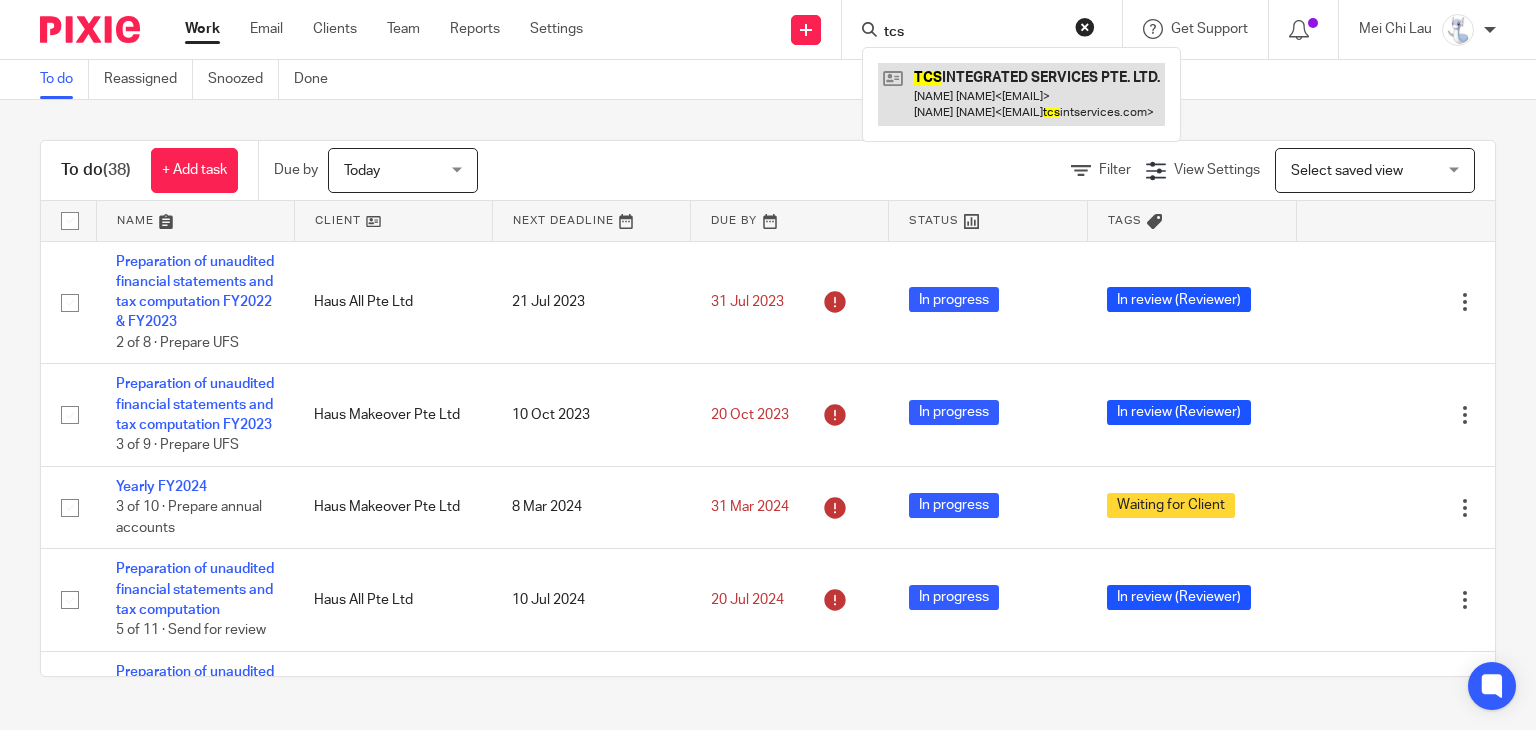 type on "tcs" 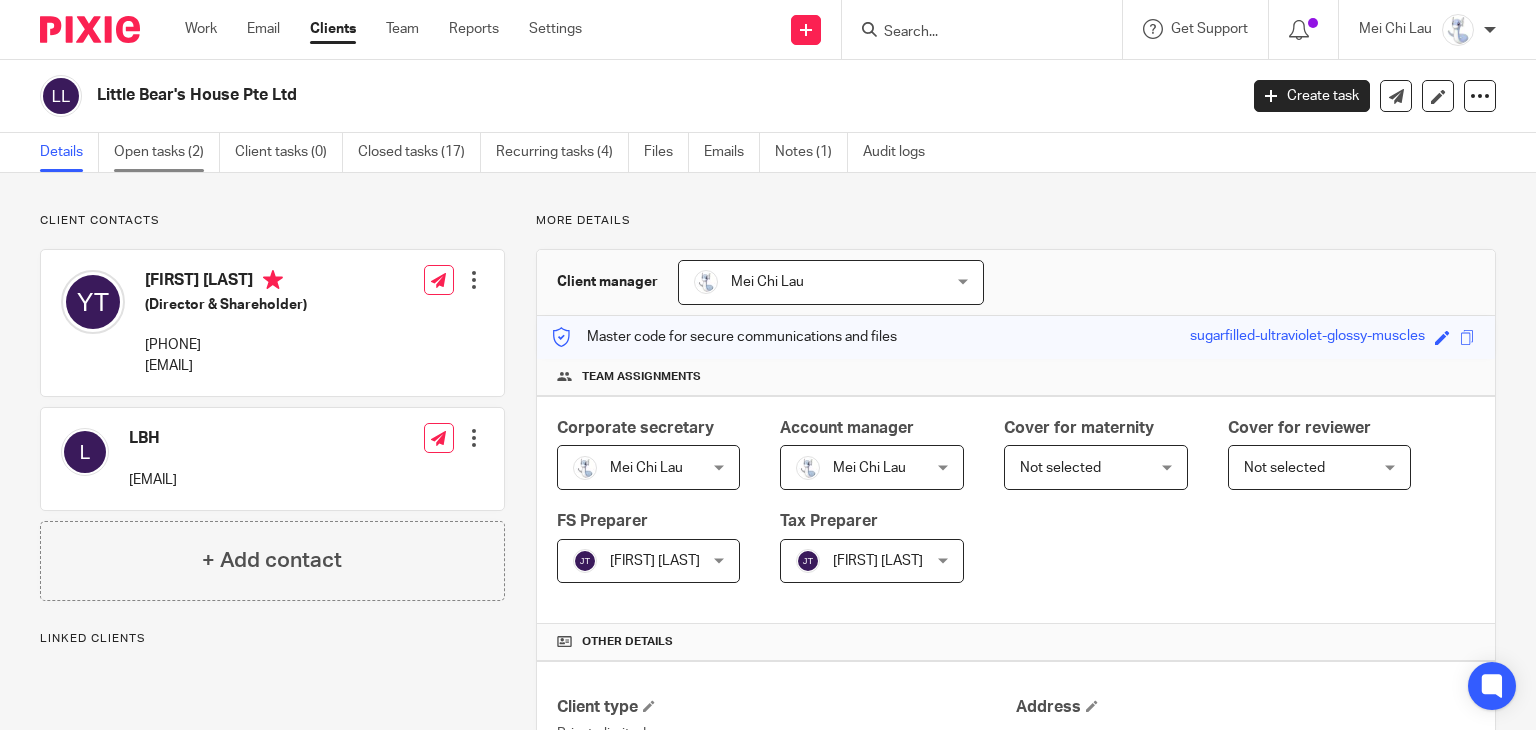scroll, scrollTop: 0, scrollLeft: 0, axis: both 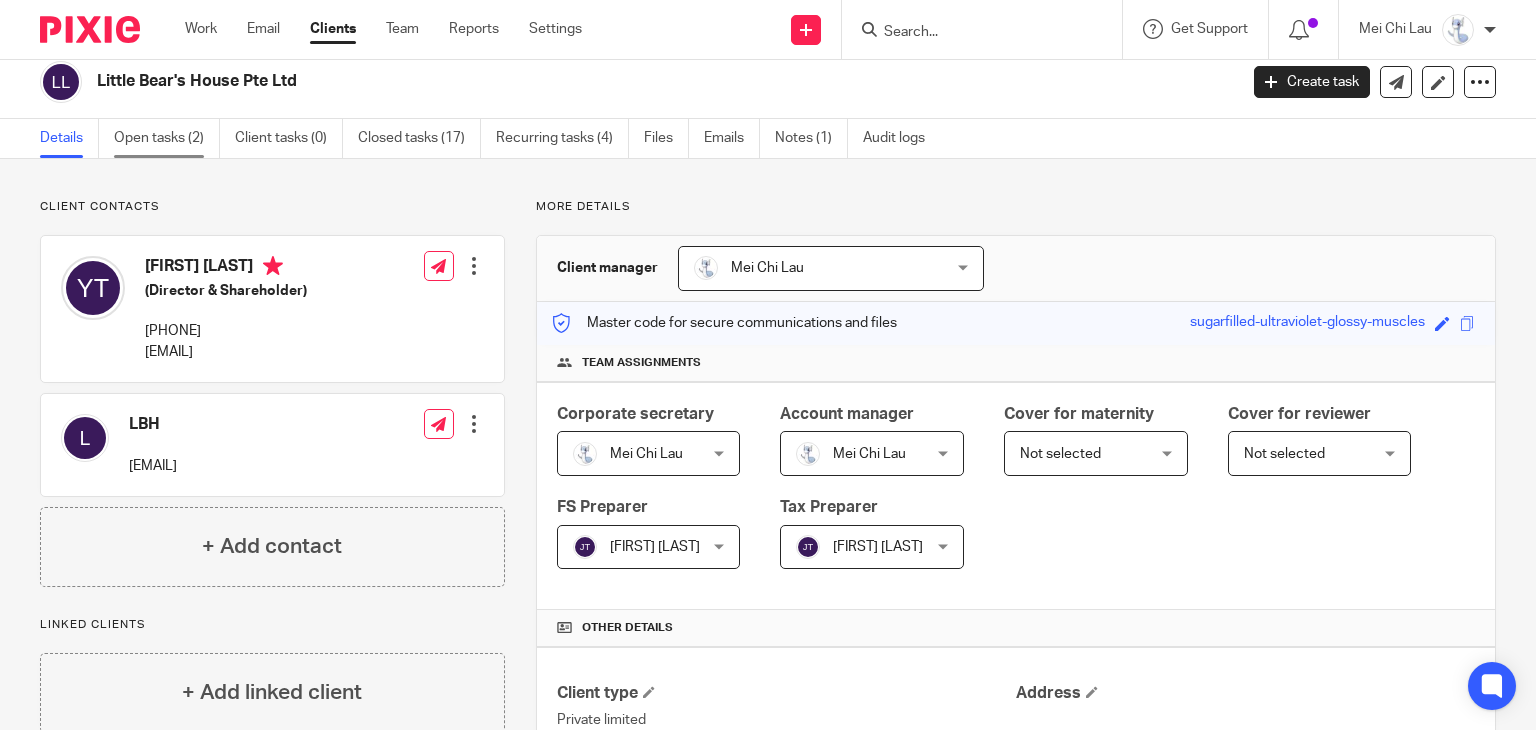 click on "Open tasks (2)" at bounding box center [167, 138] 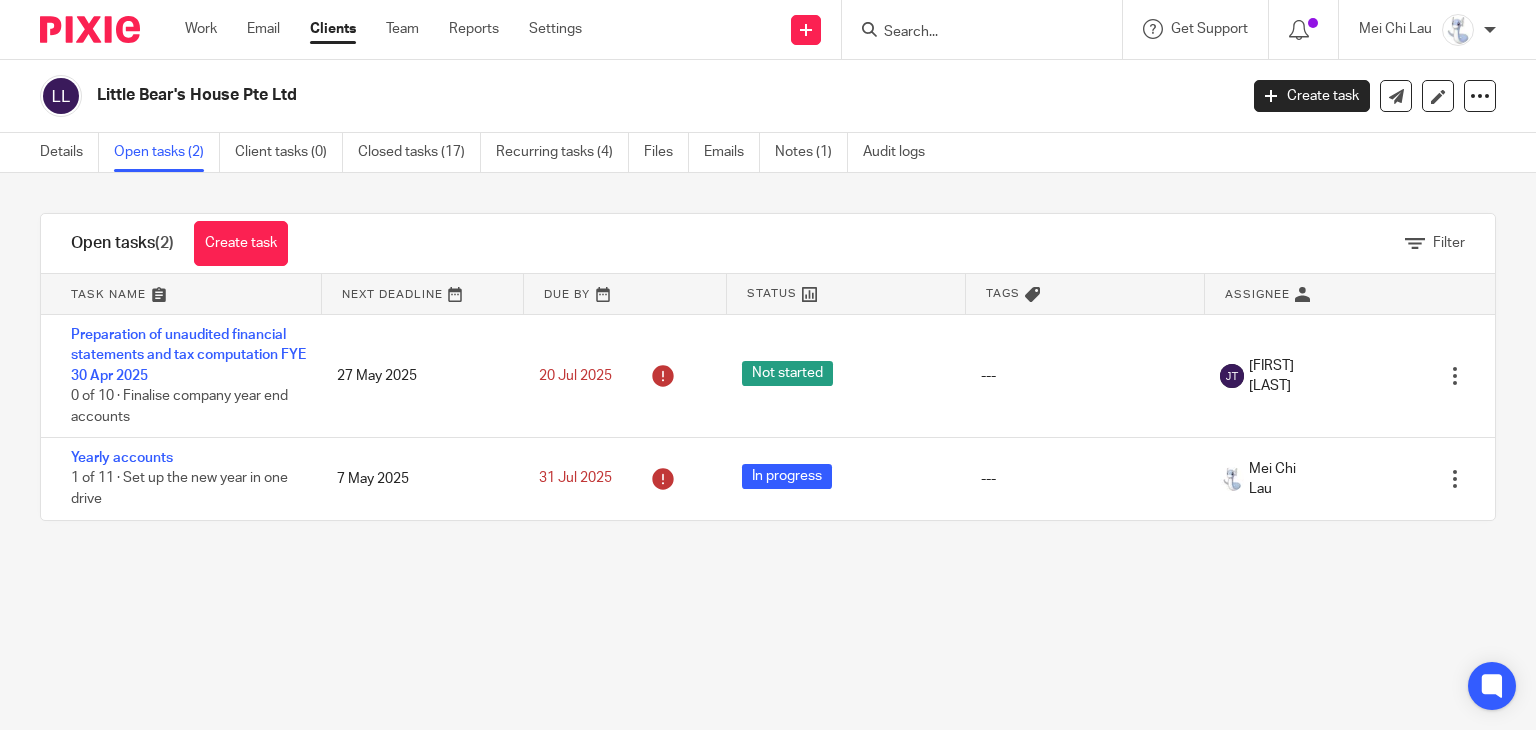 scroll, scrollTop: 0, scrollLeft: 0, axis: both 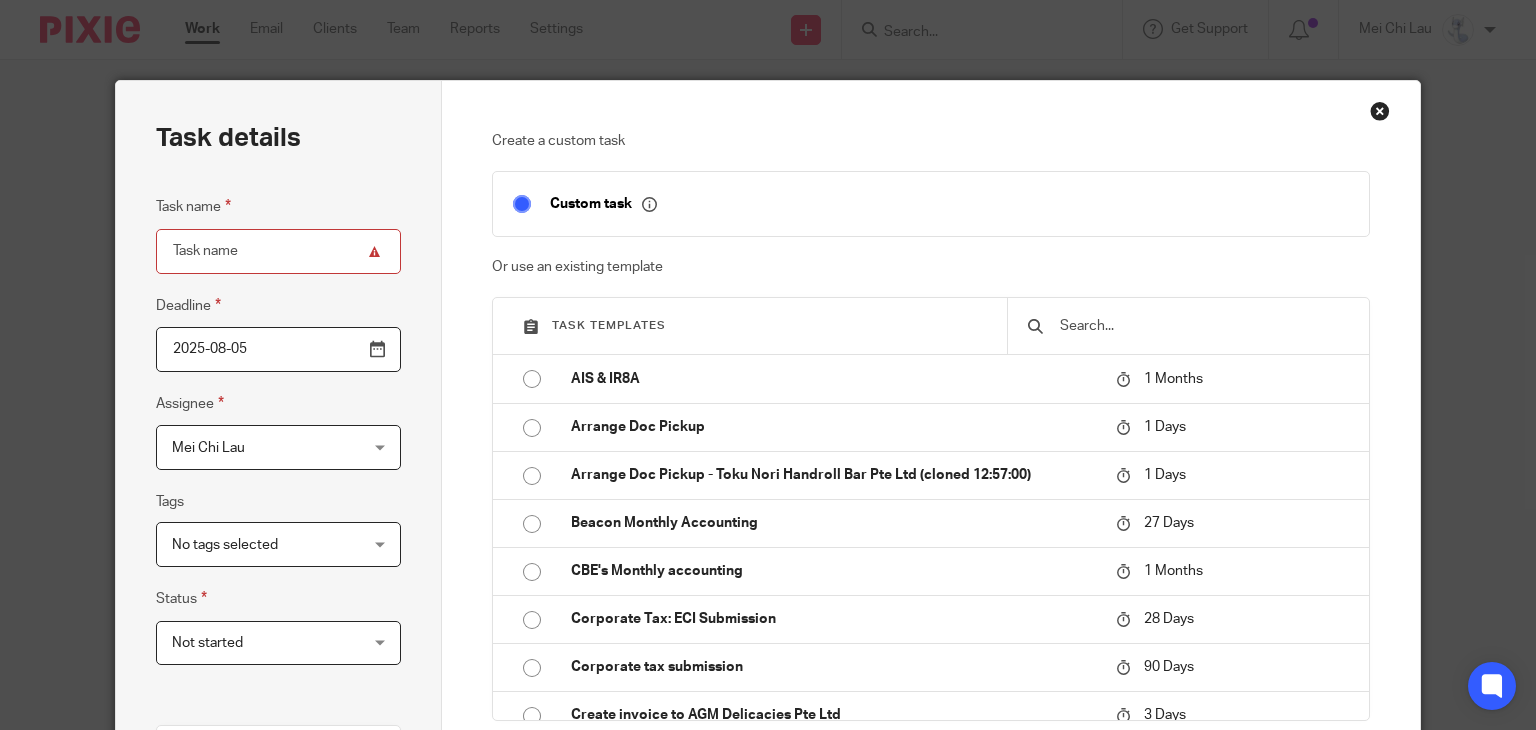 click at bounding box center [1380, 111] 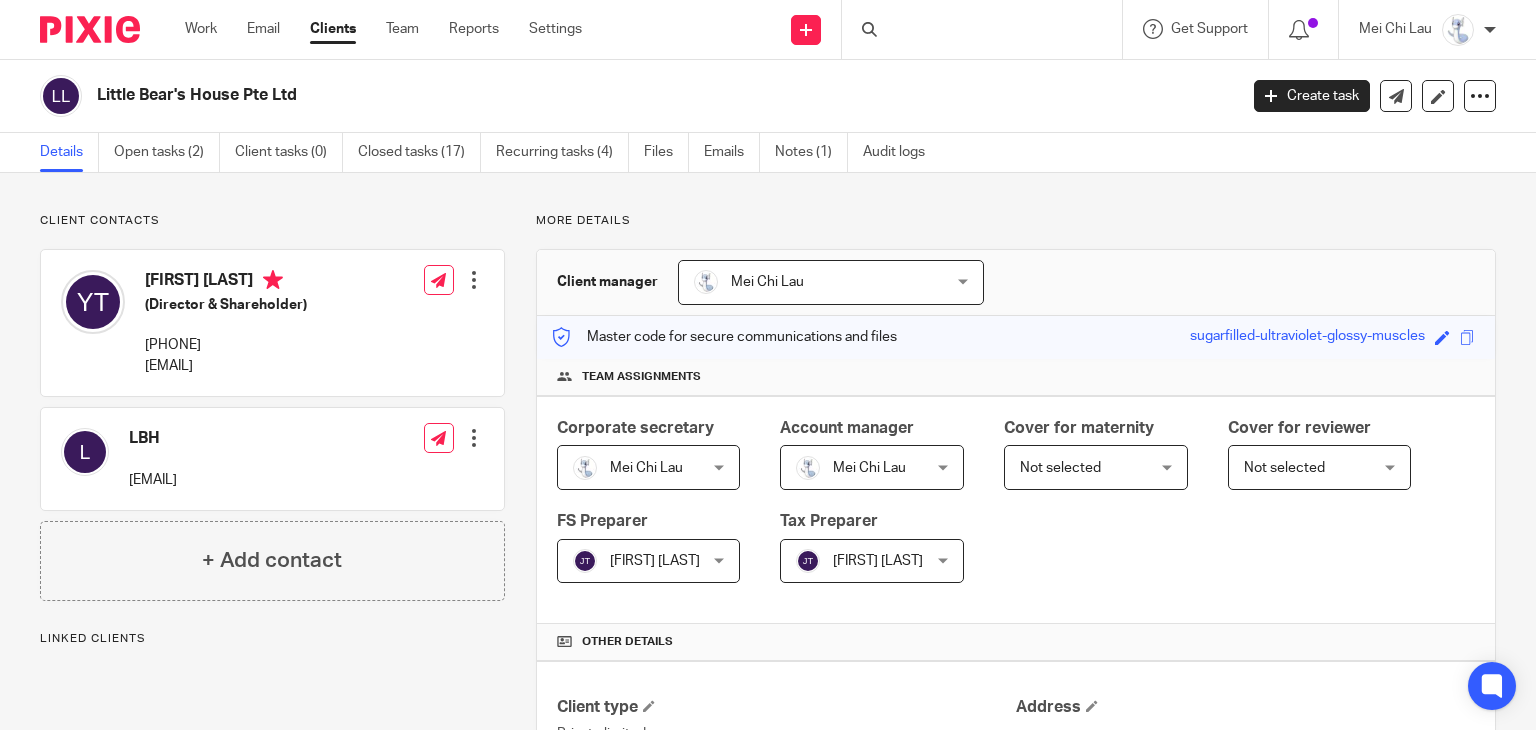 scroll, scrollTop: 0, scrollLeft: 0, axis: both 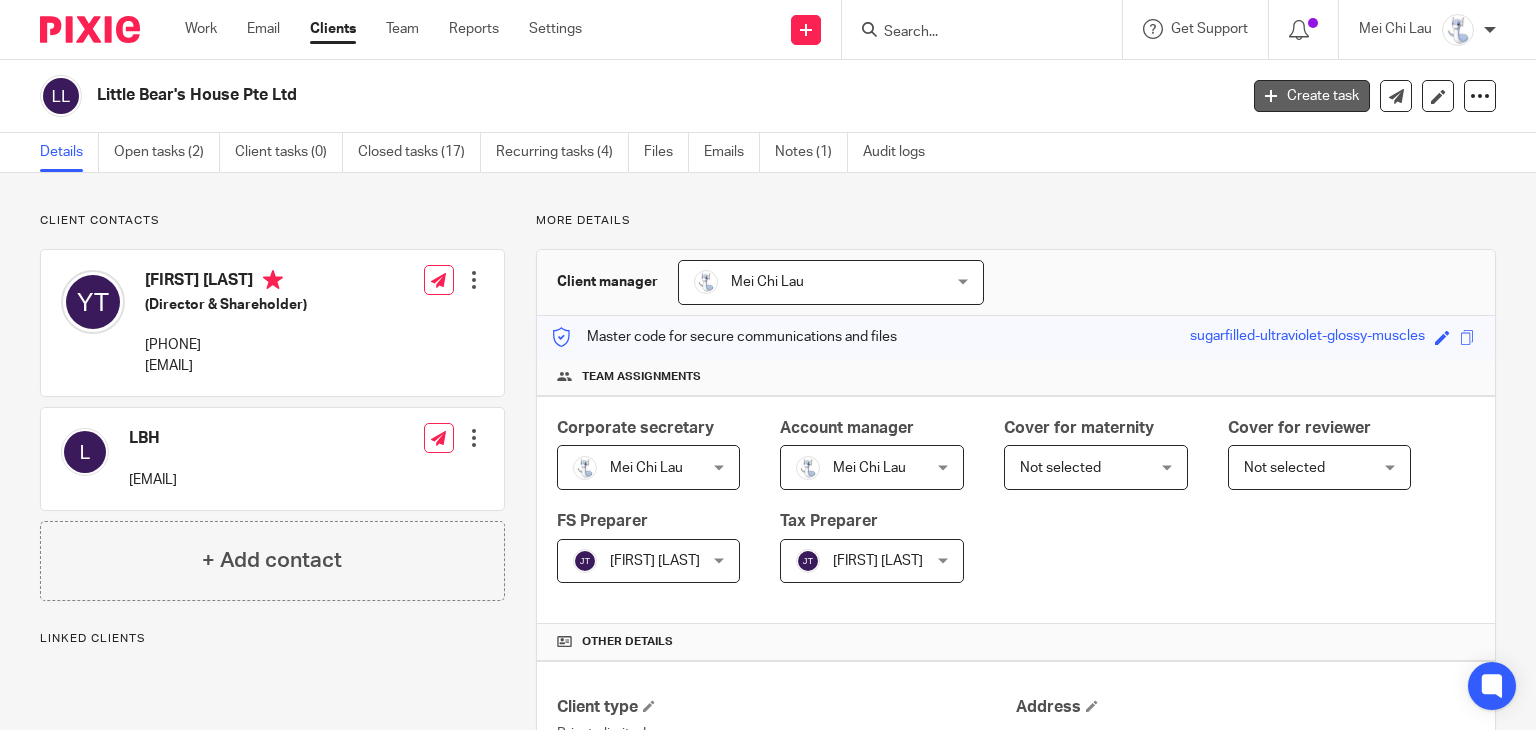 click on "Create task" at bounding box center [1312, 96] 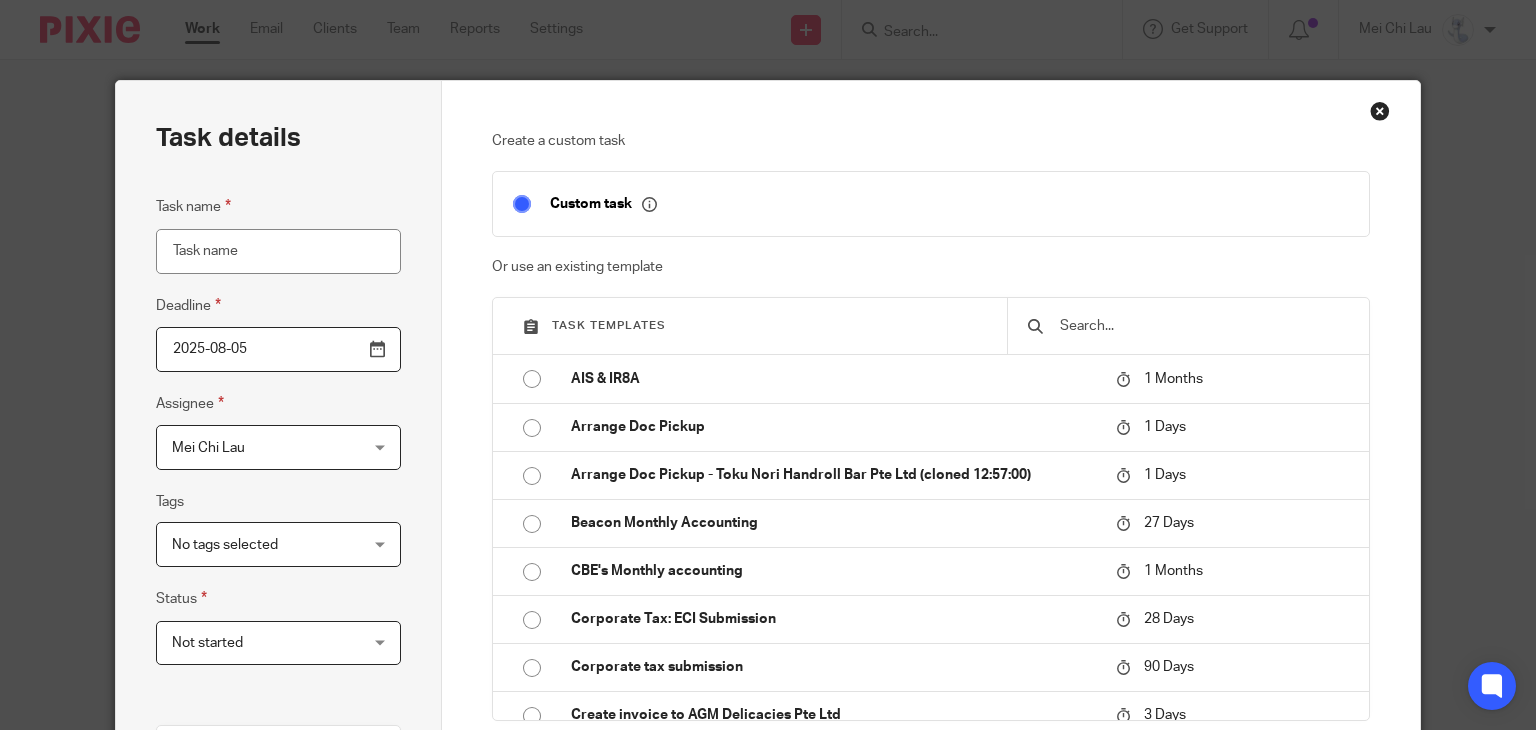 scroll, scrollTop: 0, scrollLeft: 0, axis: both 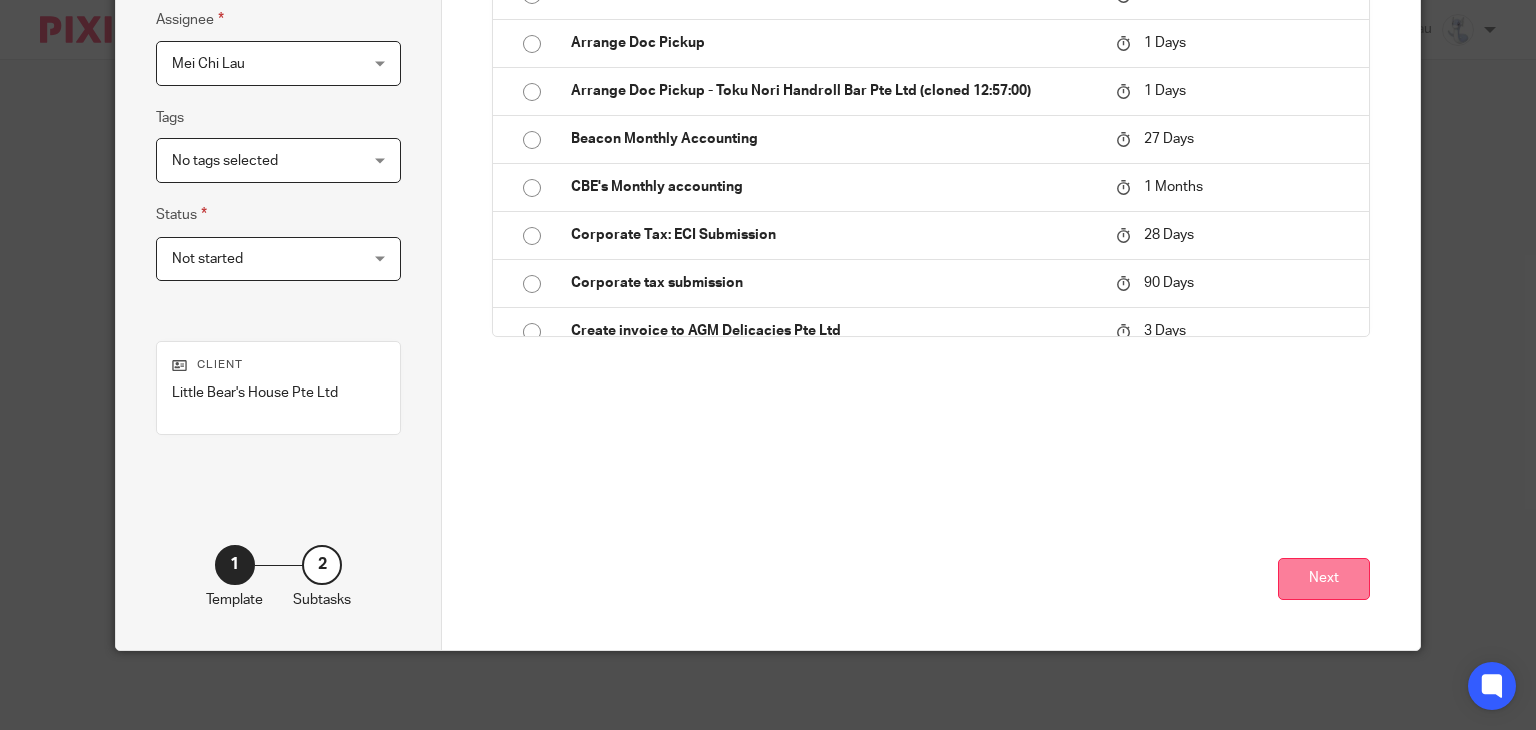 type on "Prepare resolution for appointment of director and share transfer (Arshveen)" 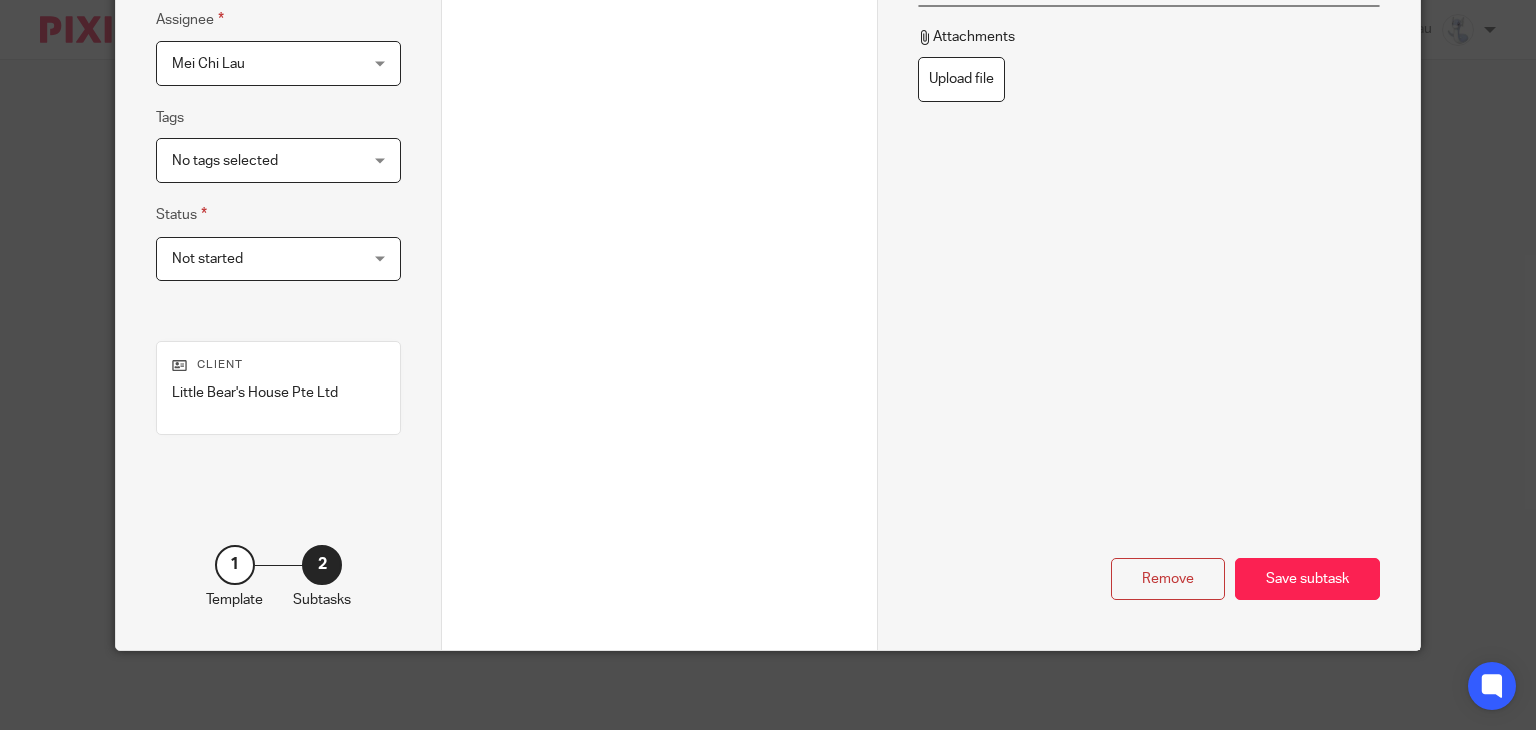 scroll, scrollTop: 0, scrollLeft: 0, axis: both 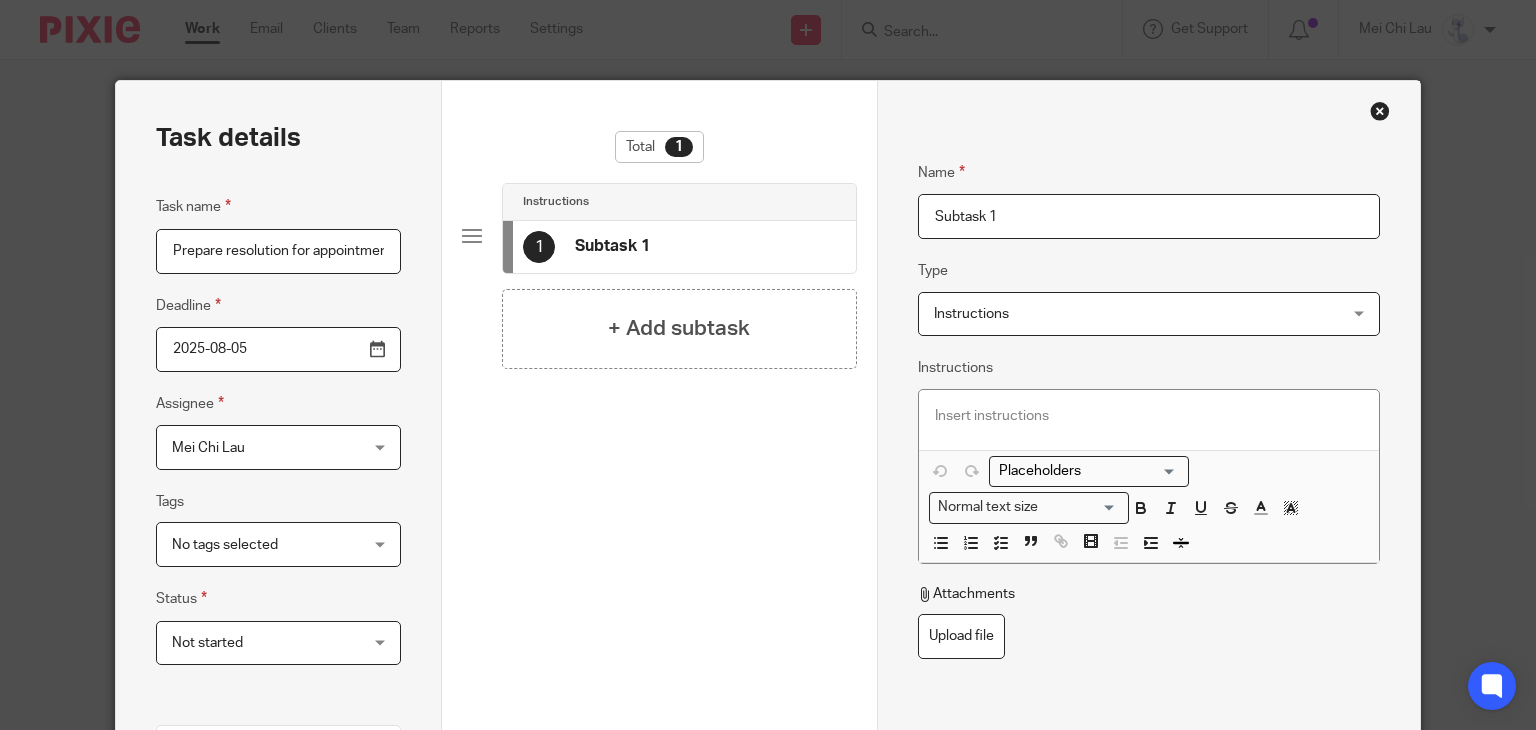 click on "Subtask 1" at bounding box center [1149, 216] 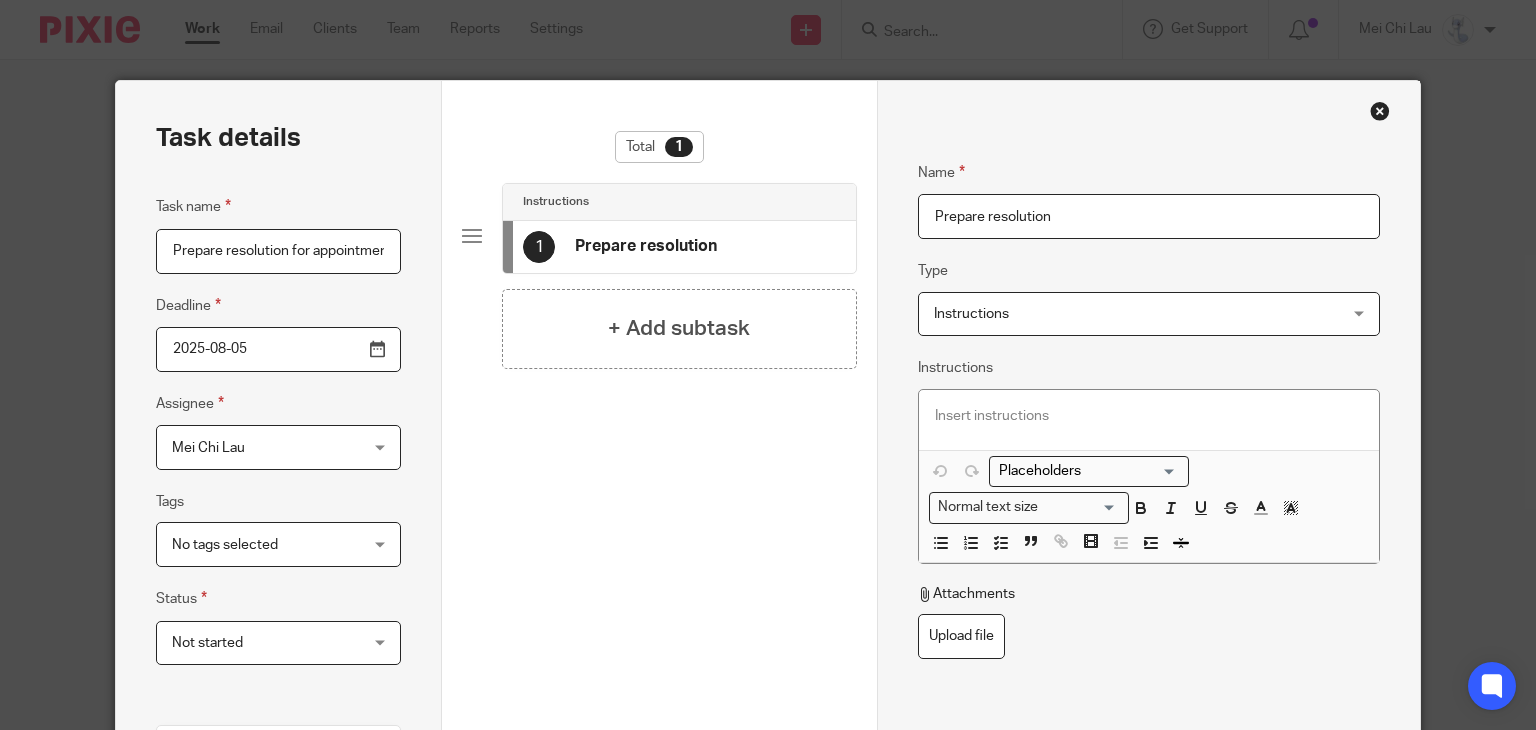 type on "Prepare resolution" 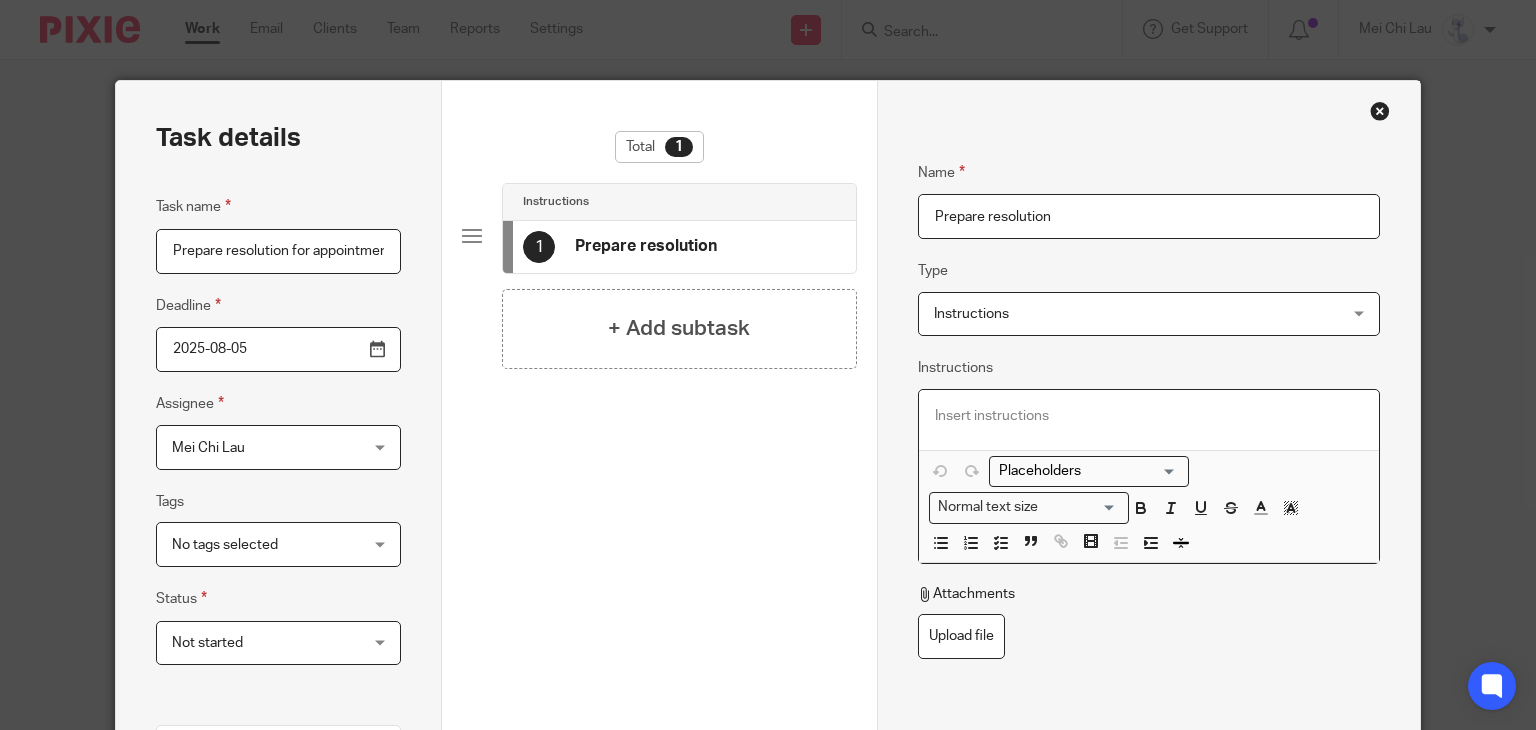 type 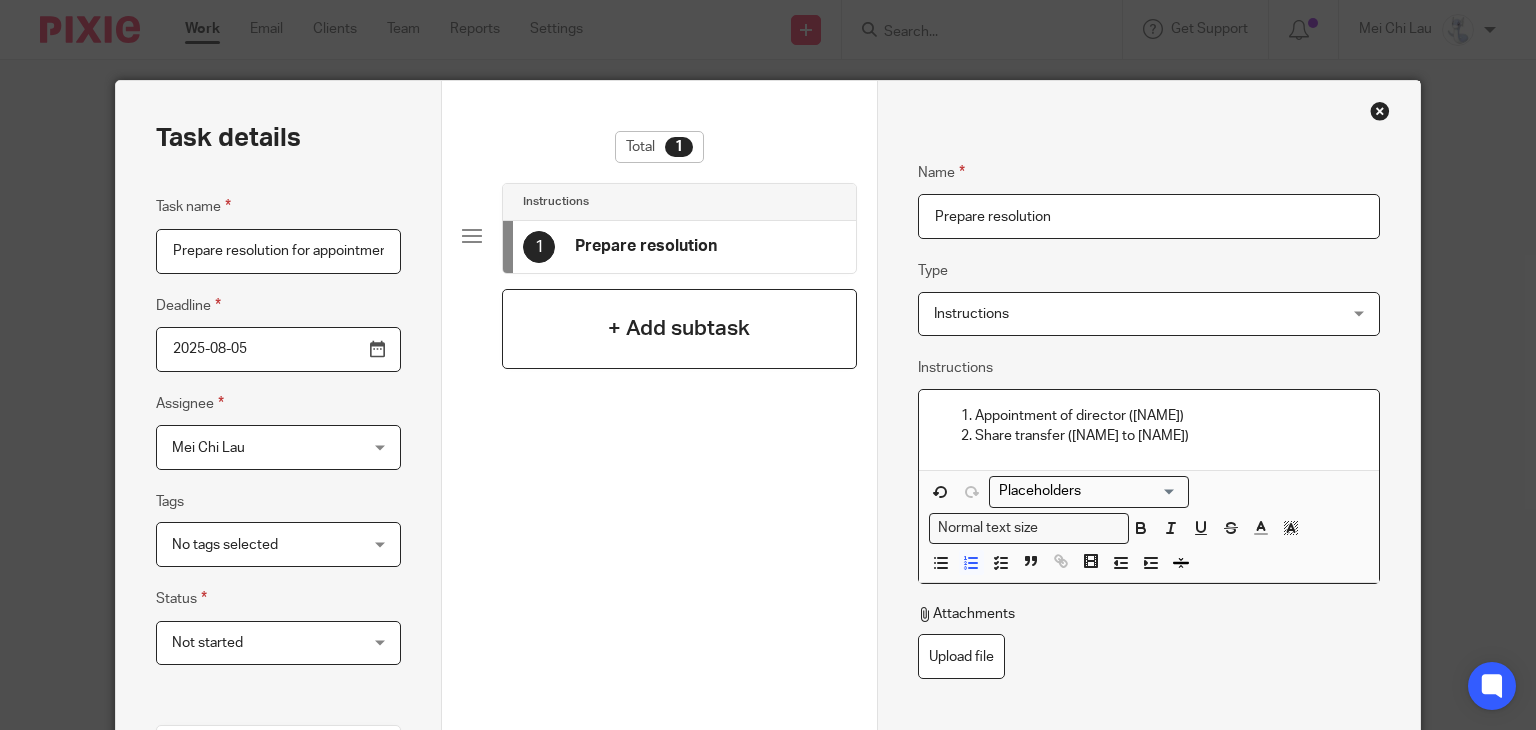 click on "+ Add subtask" at bounding box center (679, 328) 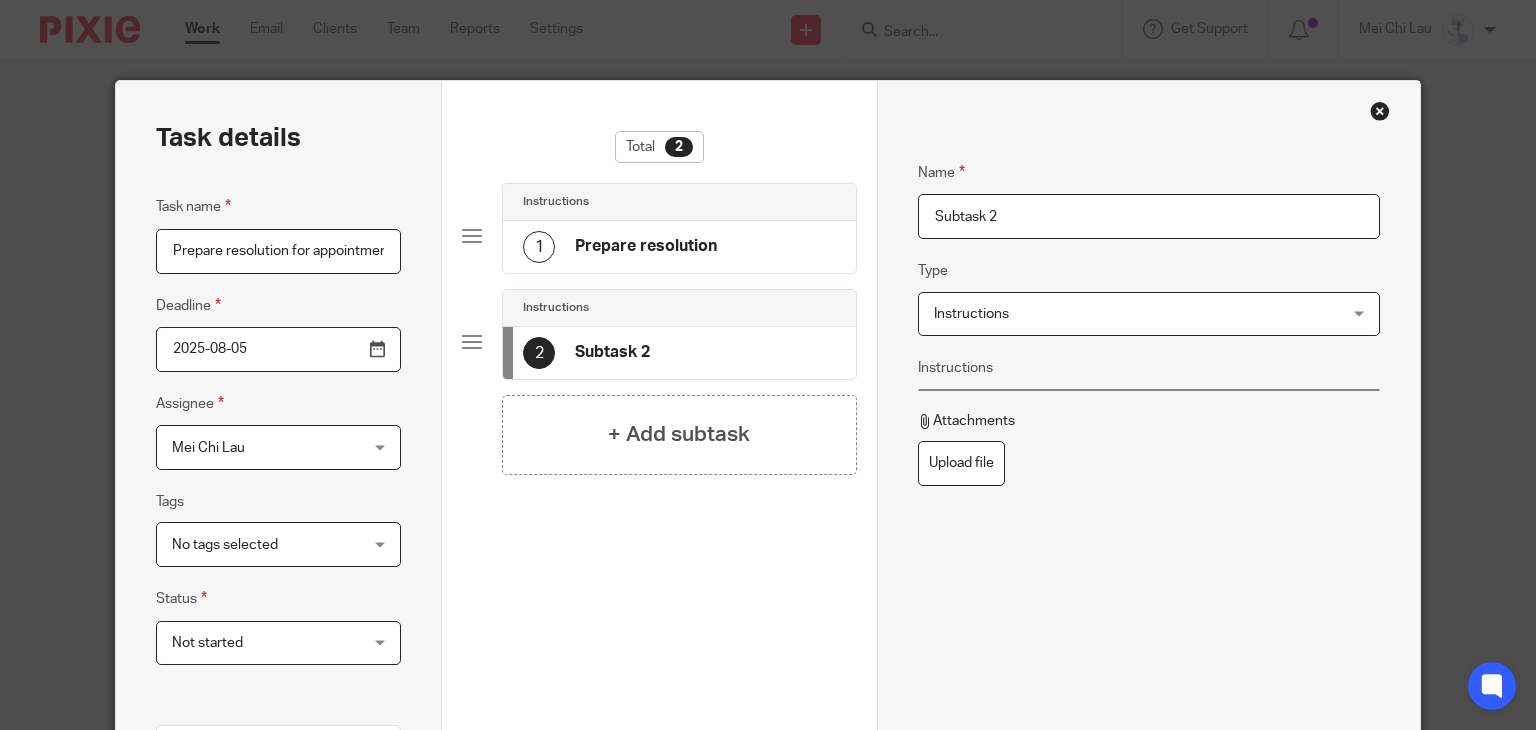 drag, startPoint x: 1040, startPoint y: 219, endPoint x: 901, endPoint y: 213, distance: 139.12944 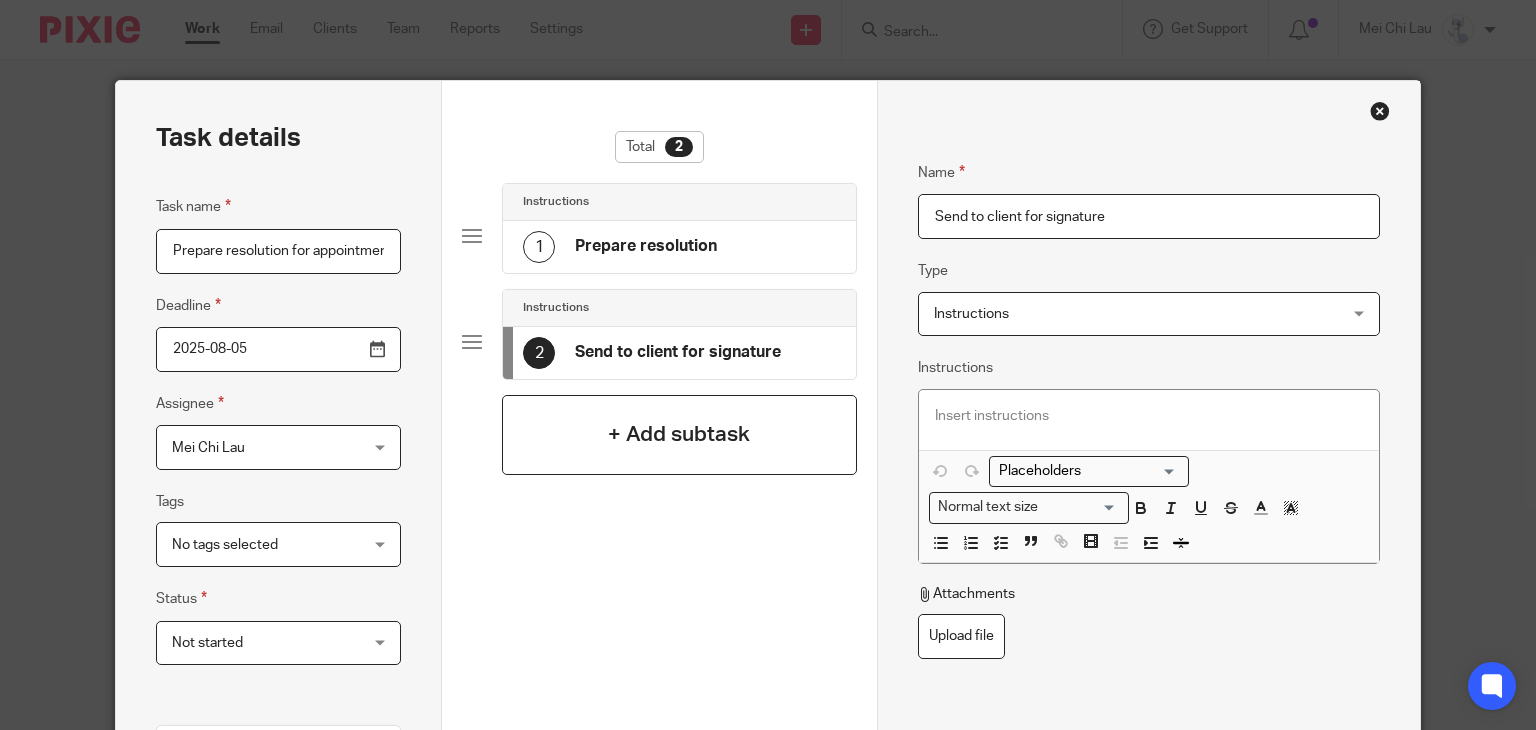 type on "Send to client for signature" 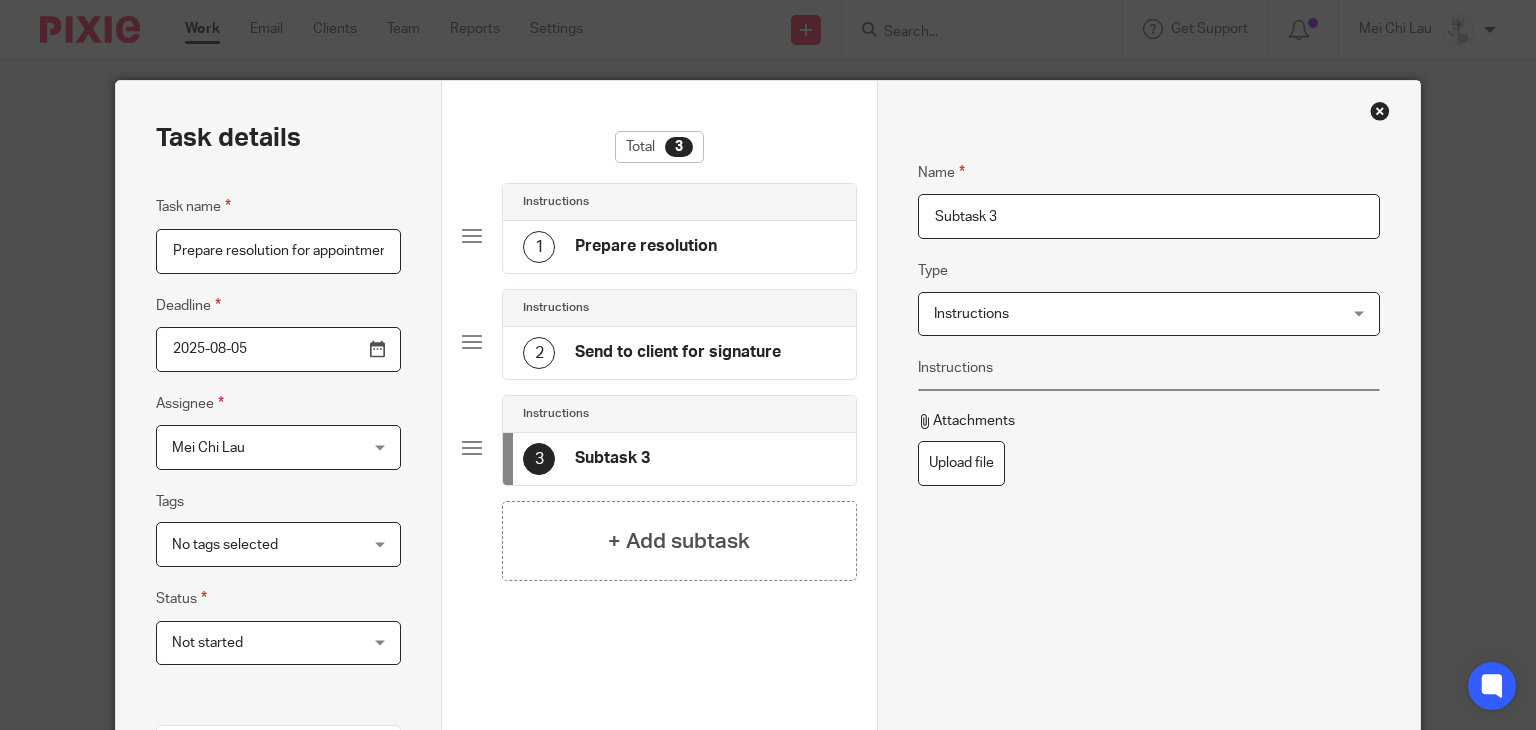 drag, startPoint x: 1009, startPoint y: 220, endPoint x: 832, endPoint y: 220, distance: 177 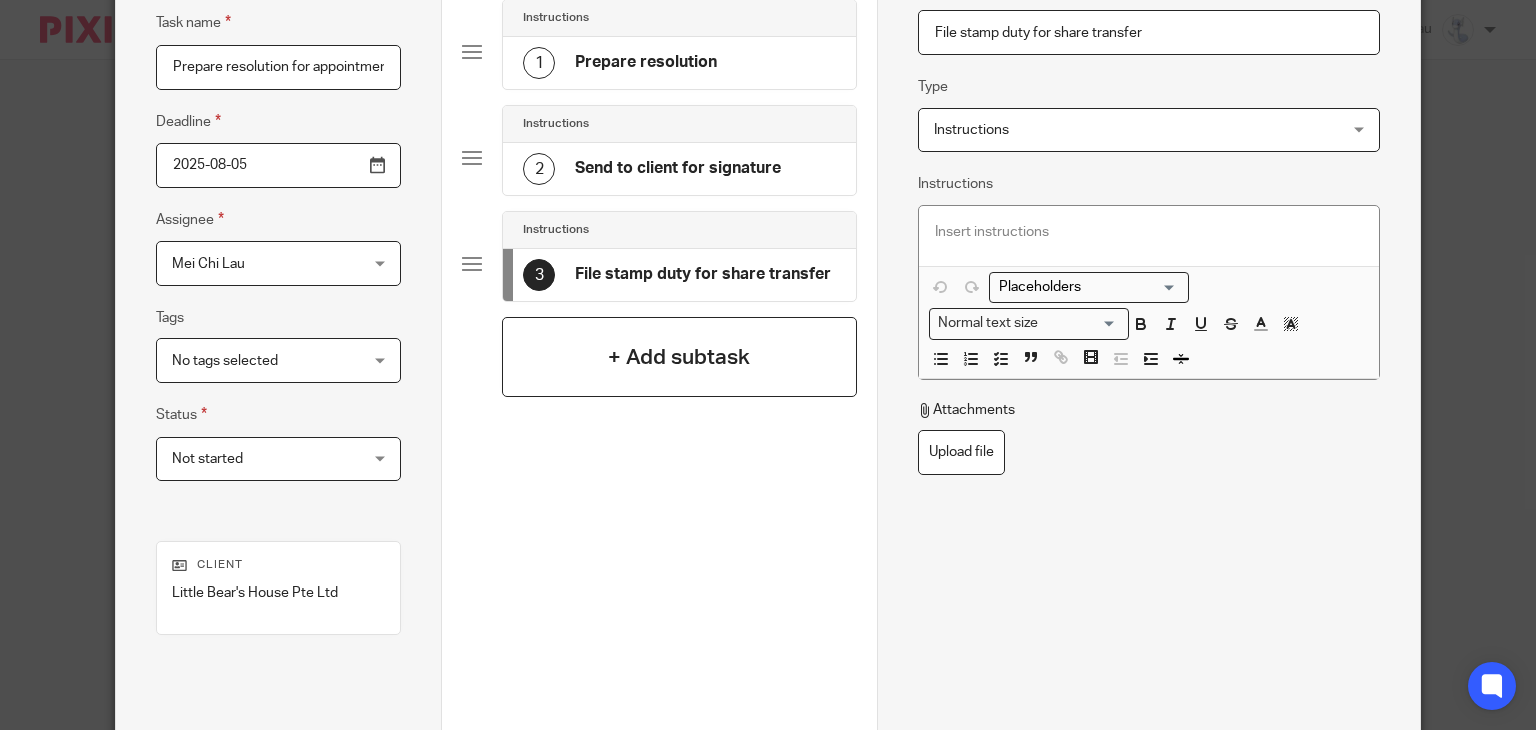 type on "File stamp duty for share transfer" 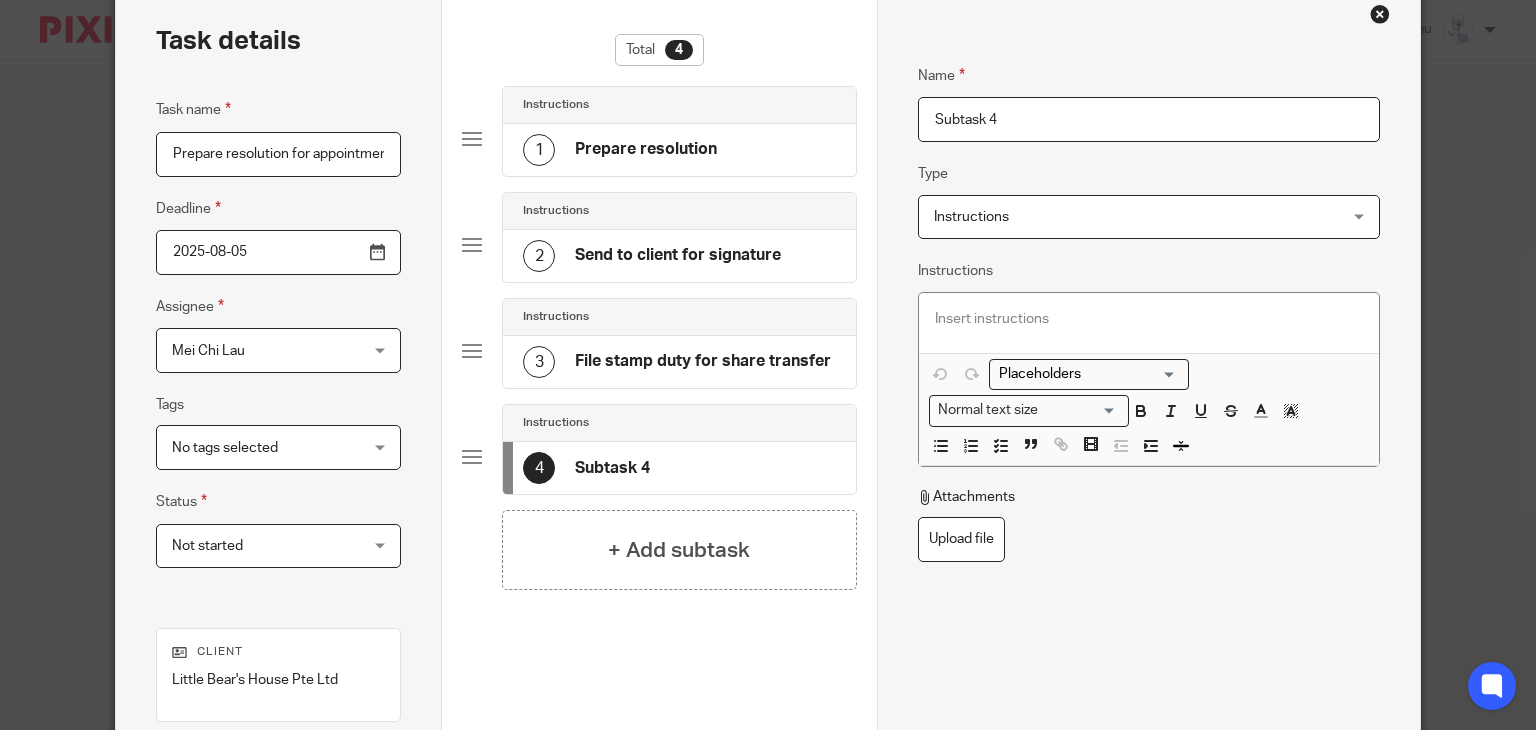 scroll, scrollTop: 0, scrollLeft: 0, axis: both 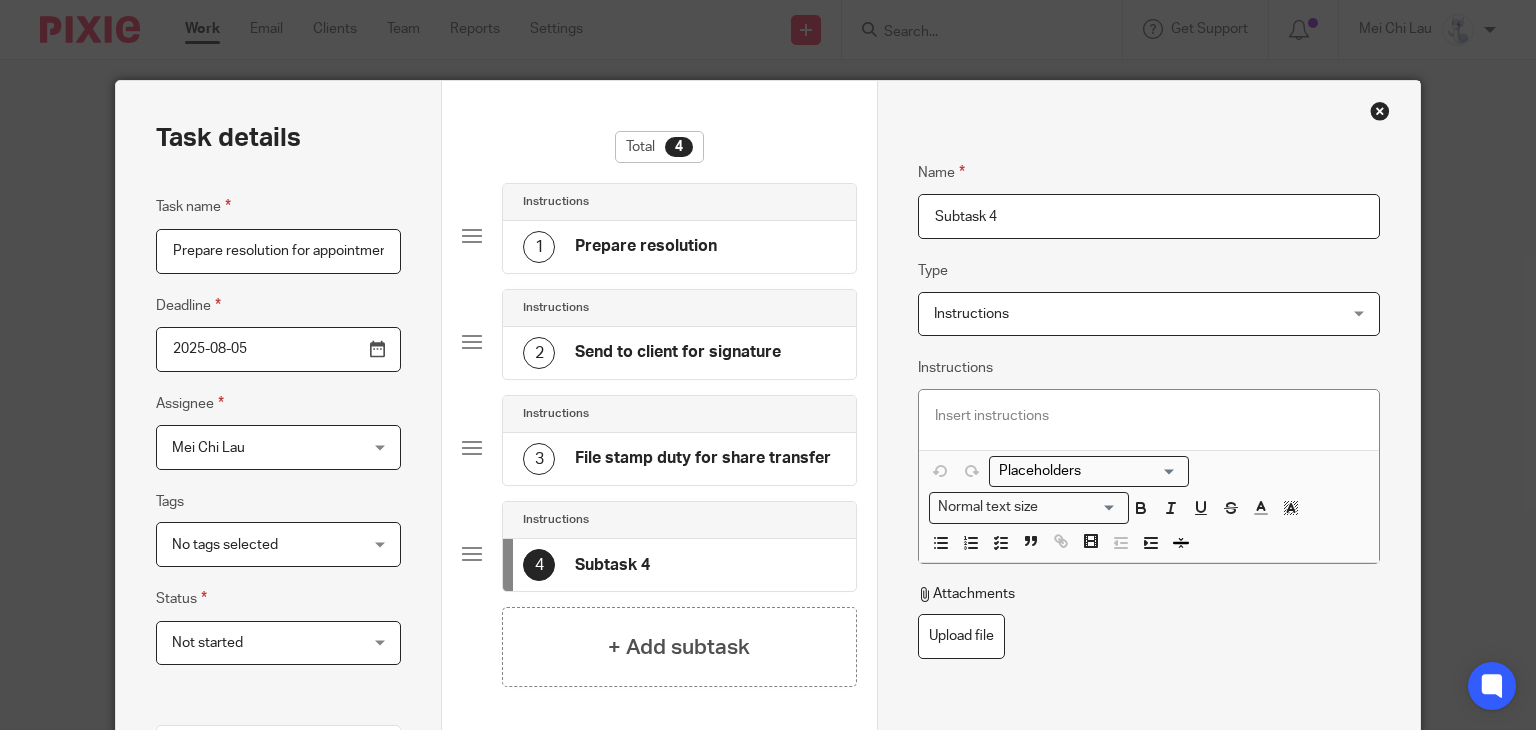 drag, startPoint x: 1040, startPoint y: 217, endPoint x: 802, endPoint y: 201, distance: 238.53722 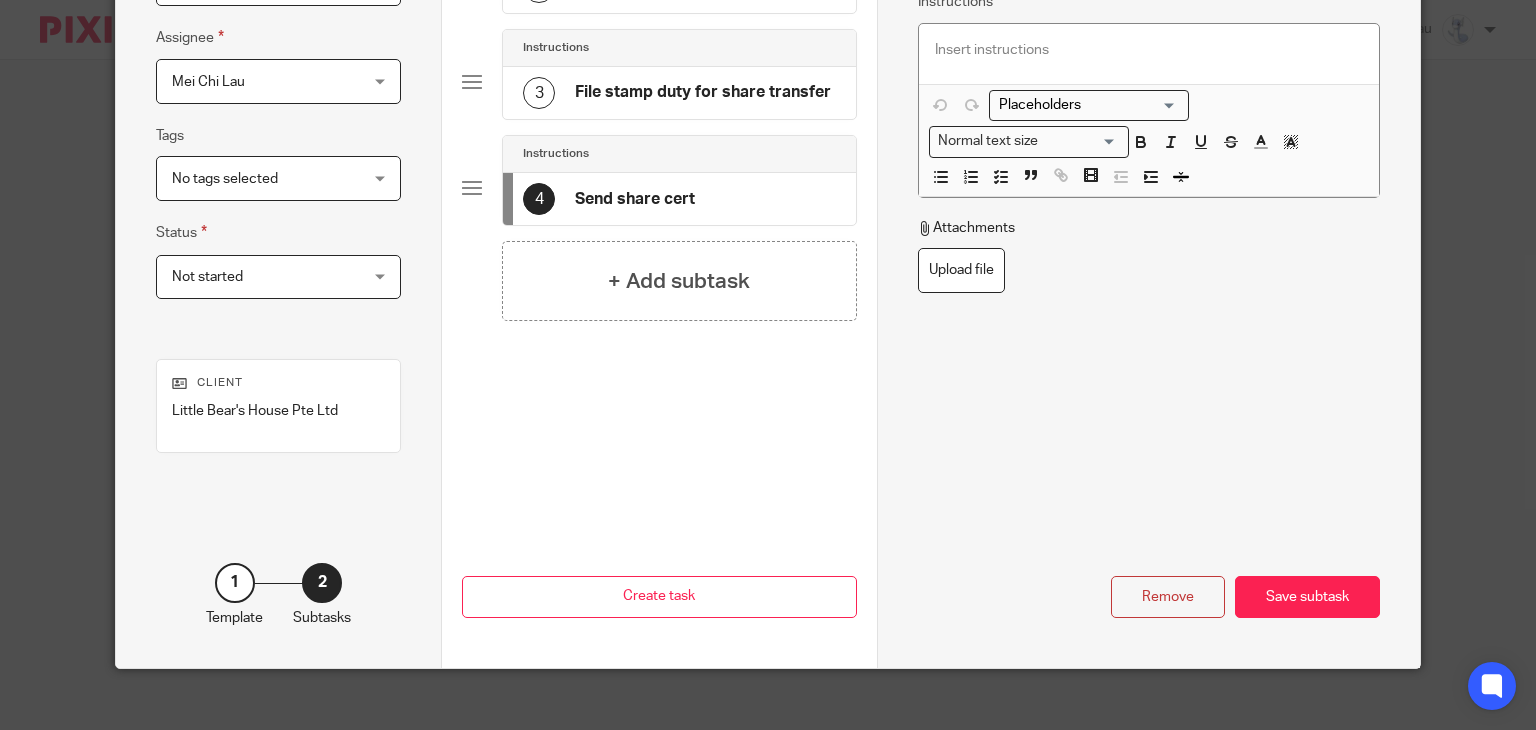 scroll, scrollTop: 384, scrollLeft: 0, axis: vertical 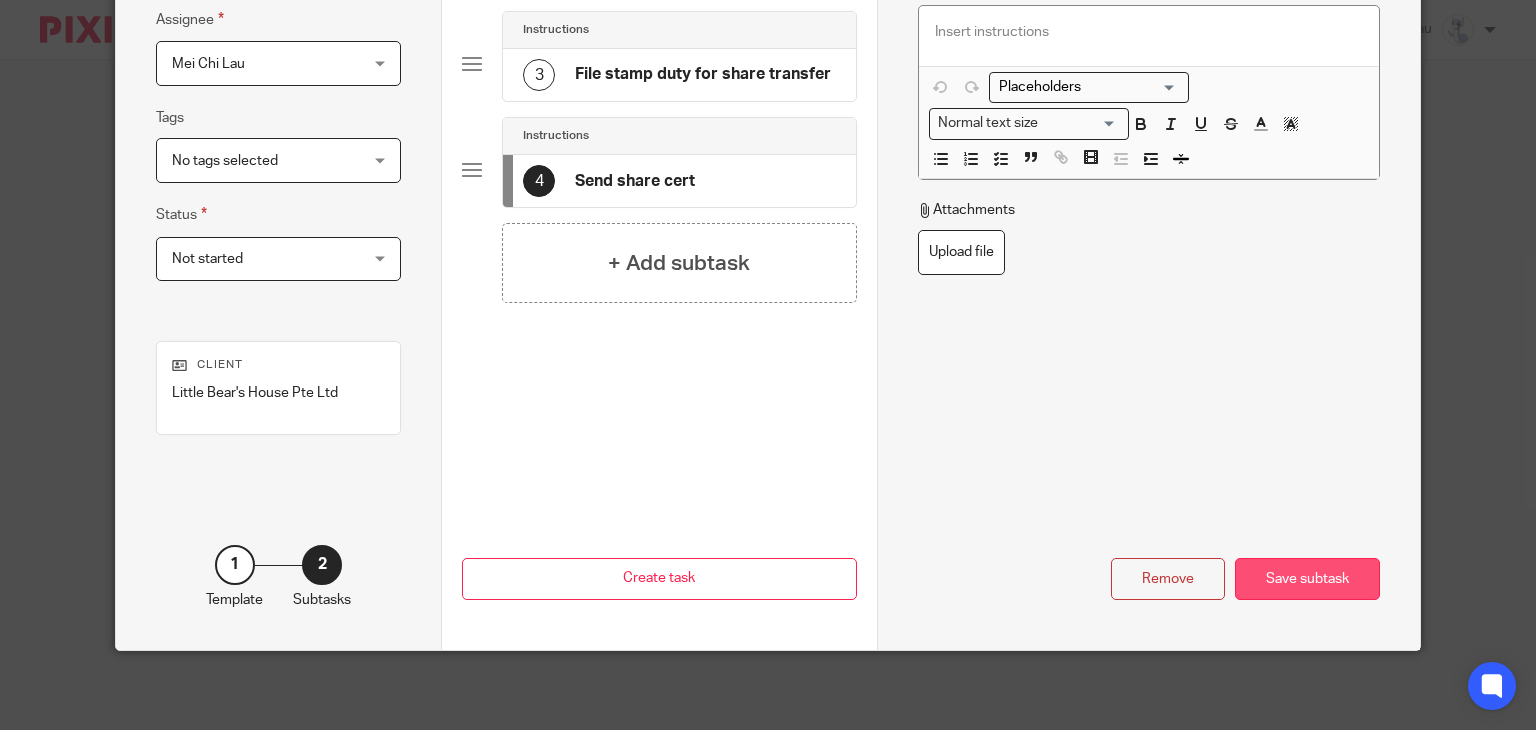 type on "Send share cert" 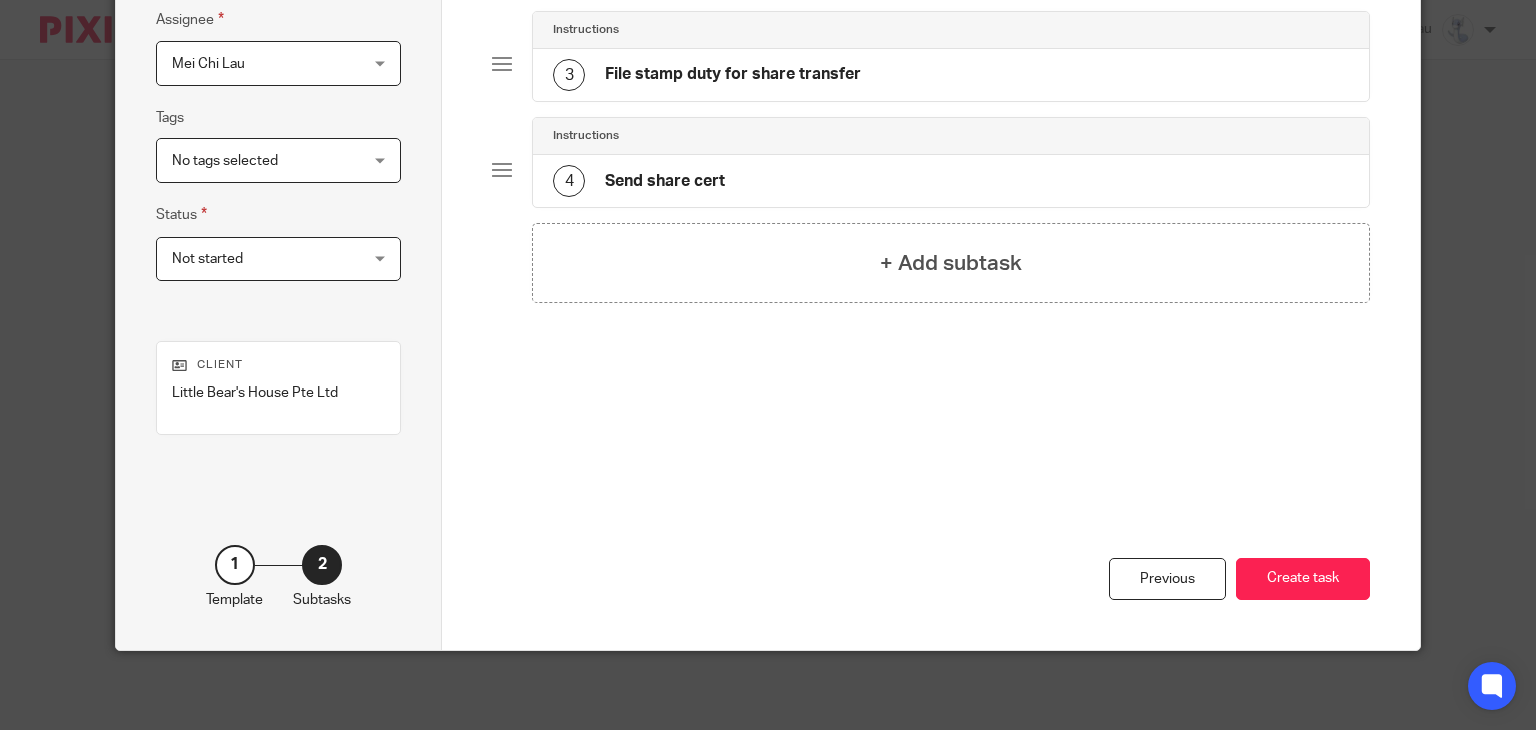 click on "Create task" at bounding box center [1303, 579] 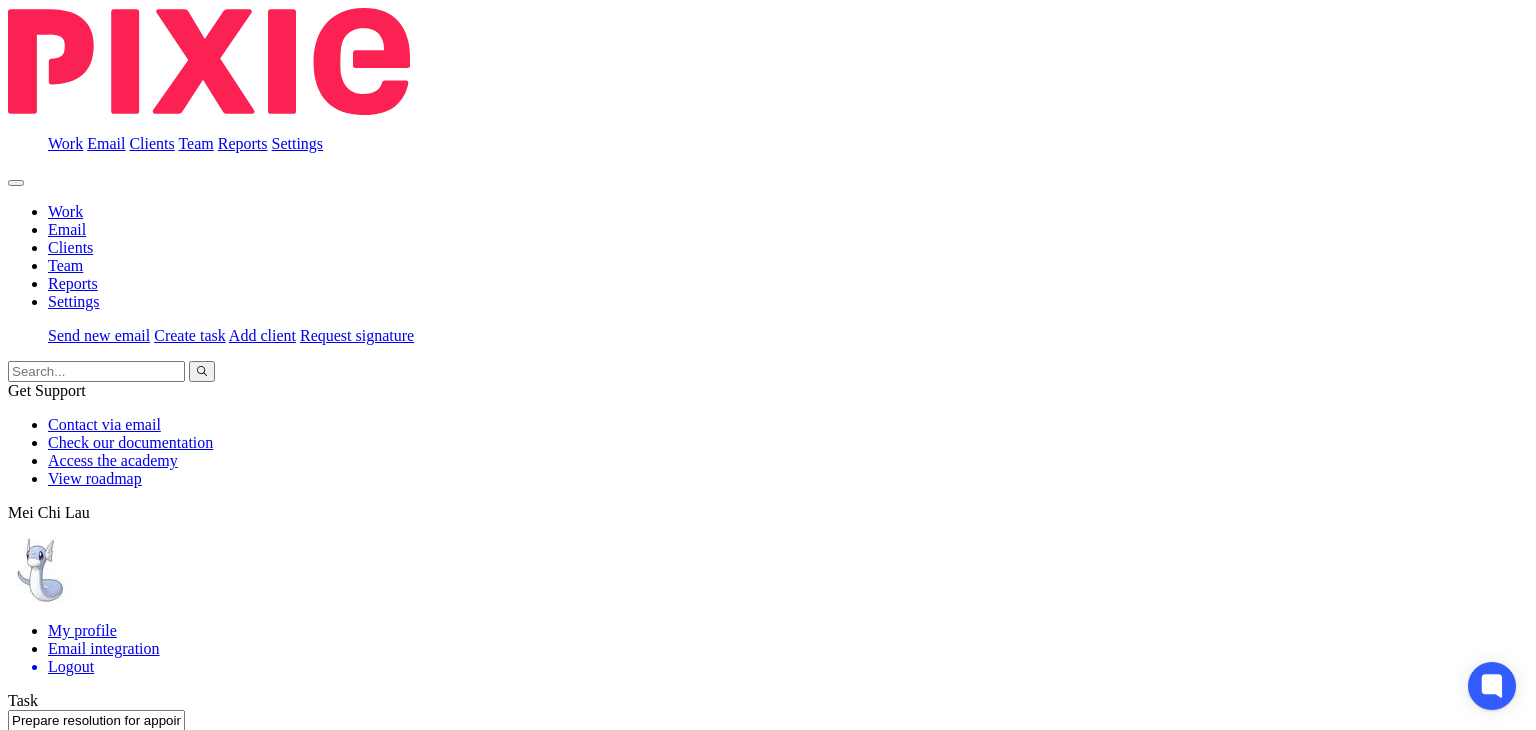 scroll, scrollTop: 0, scrollLeft: 0, axis: both 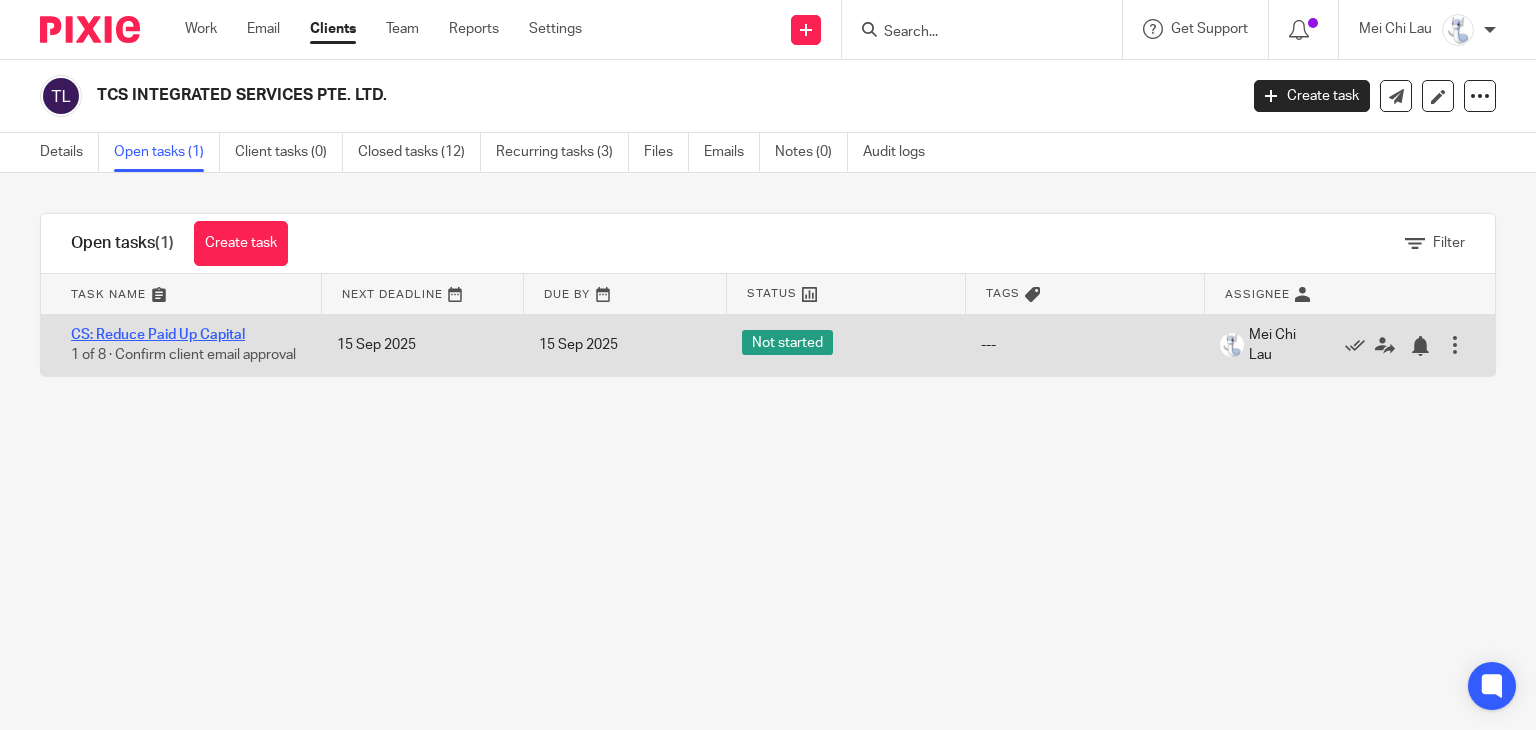 click on "CS: Reduce Paid Up Capital" at bounding box center [158, 335] 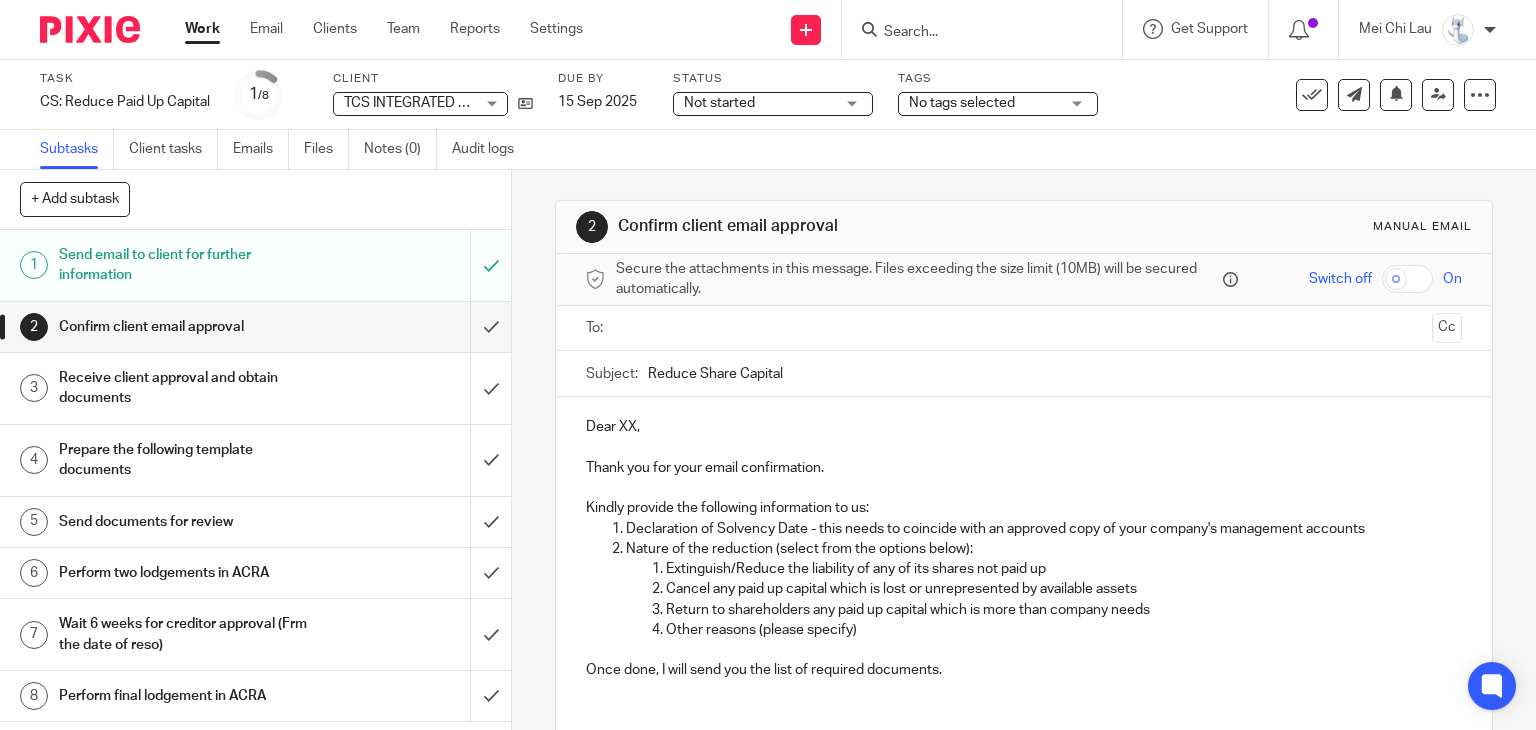 scroll, scrollTop: 0, scrollLeft: 0, axis: both 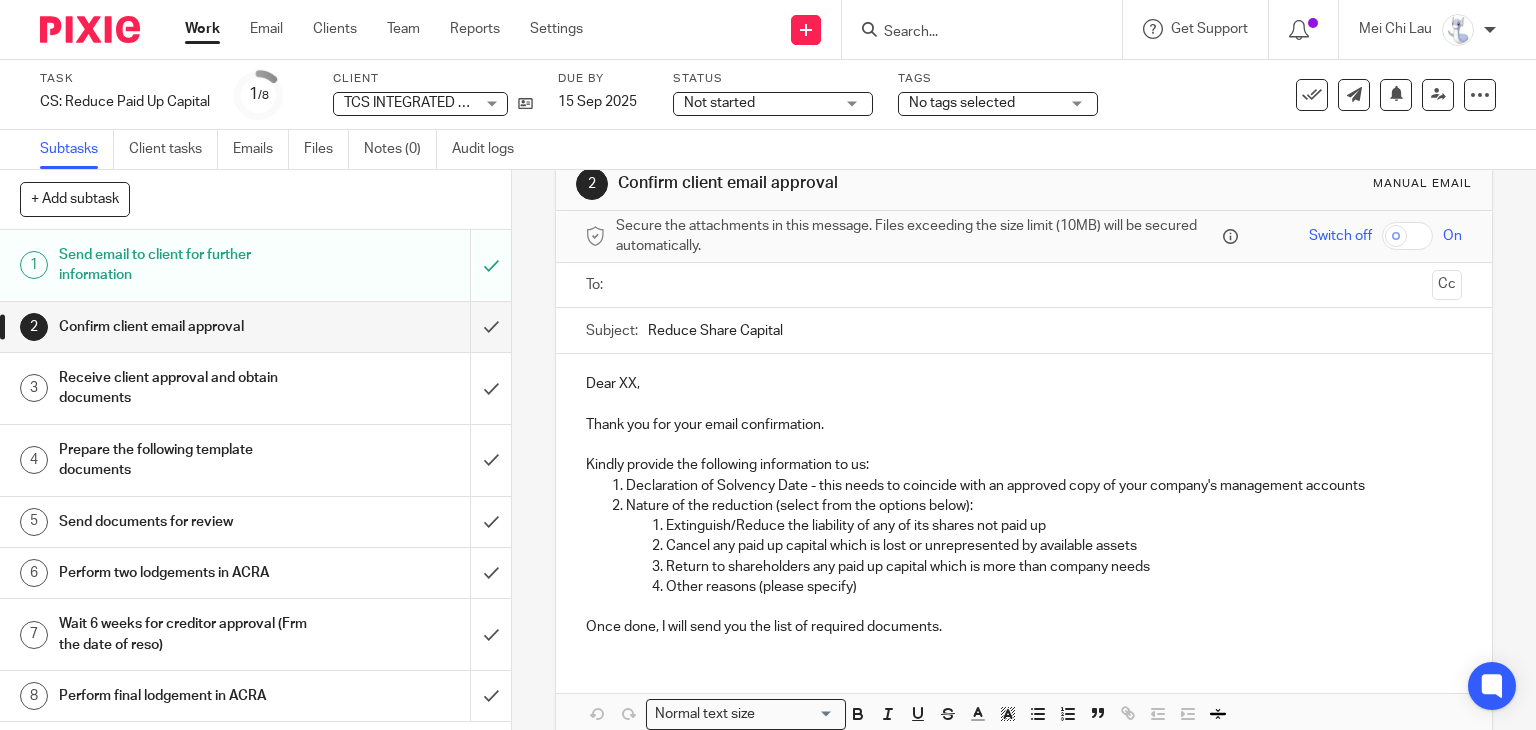 click on "Dear XX," at bounding box center (1024, 384) 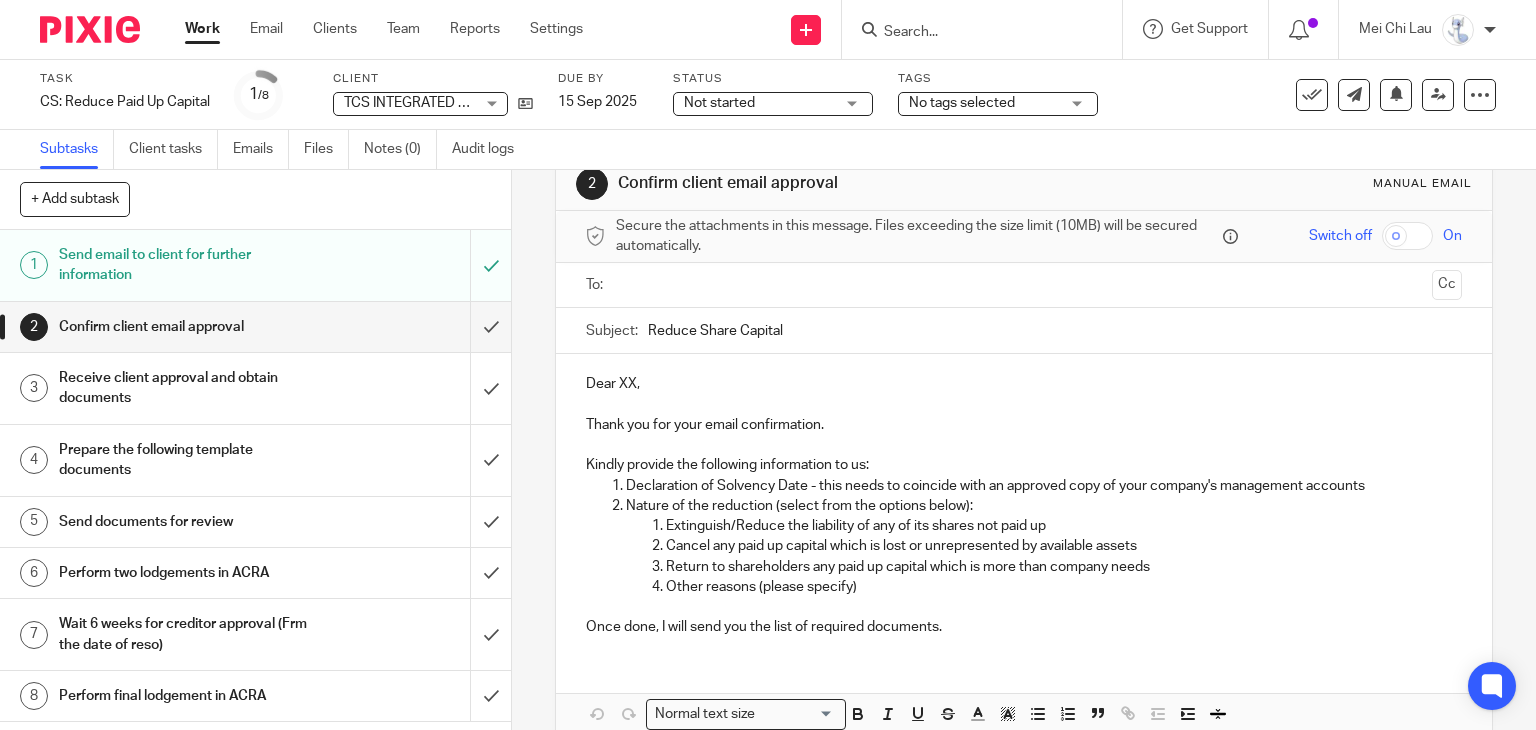 type 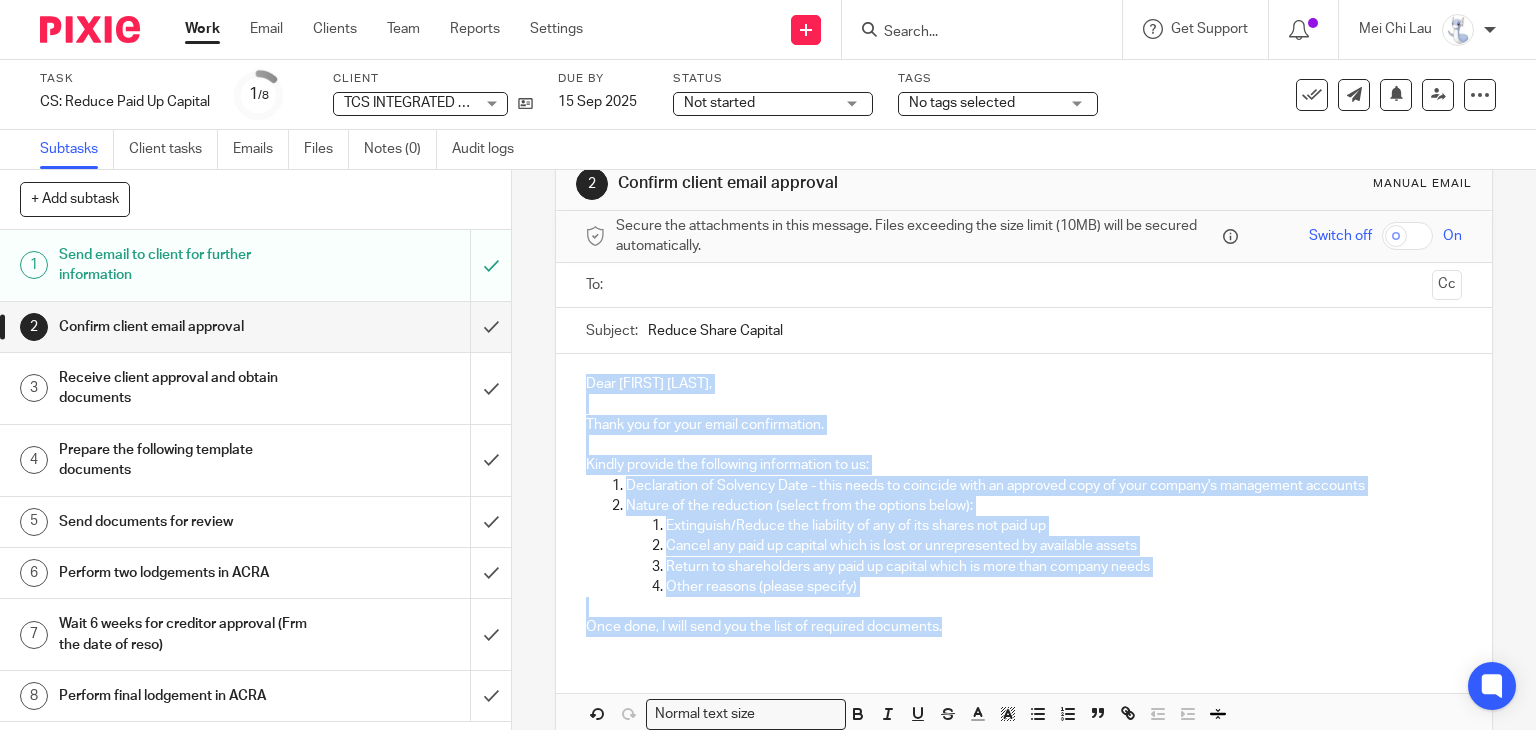 drag, startPoint x: 580, startPoint y: 380, endPoint x: 1014, endPoint y: 623, distance: 497.39822 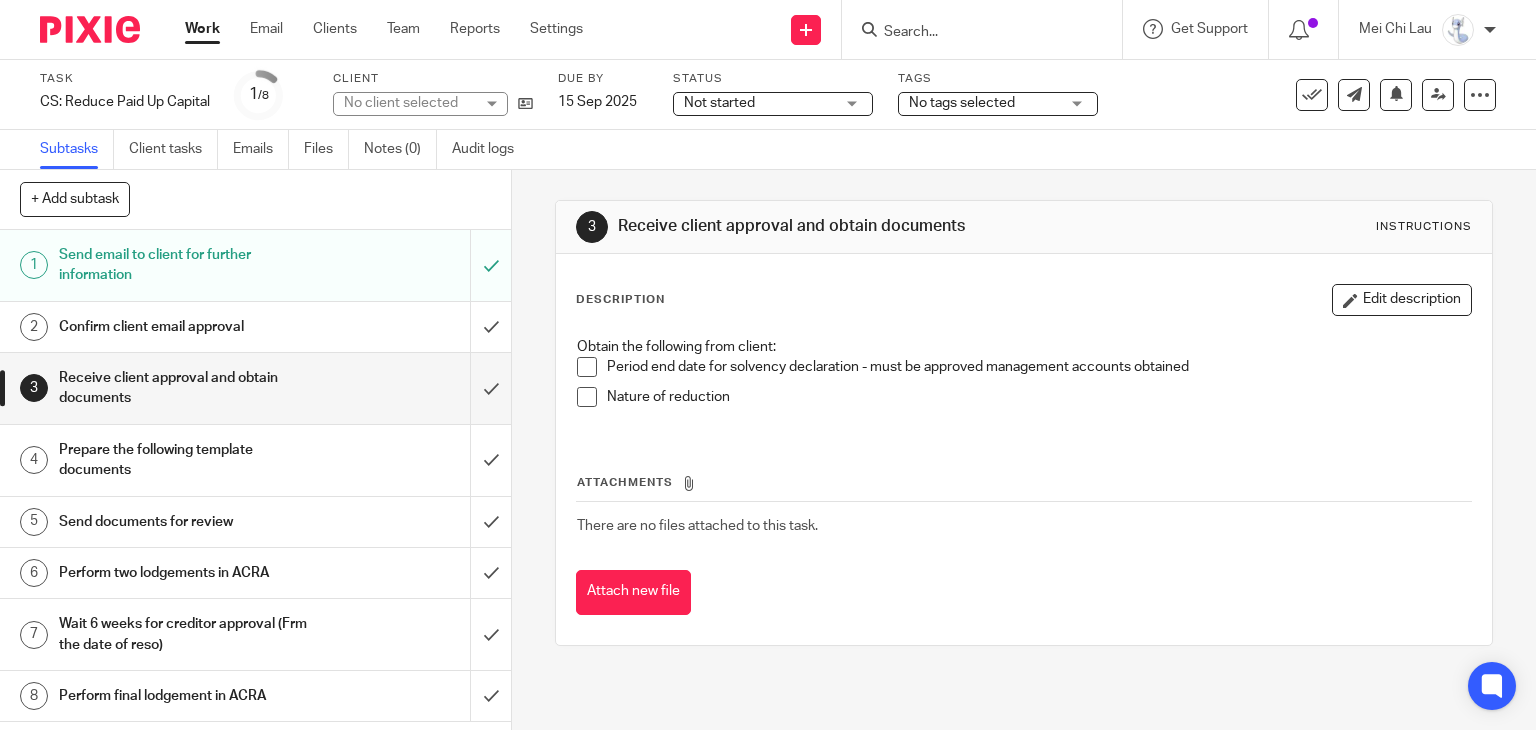 scroll, scrollTop: 0, scrollLeft: 0, axis: both 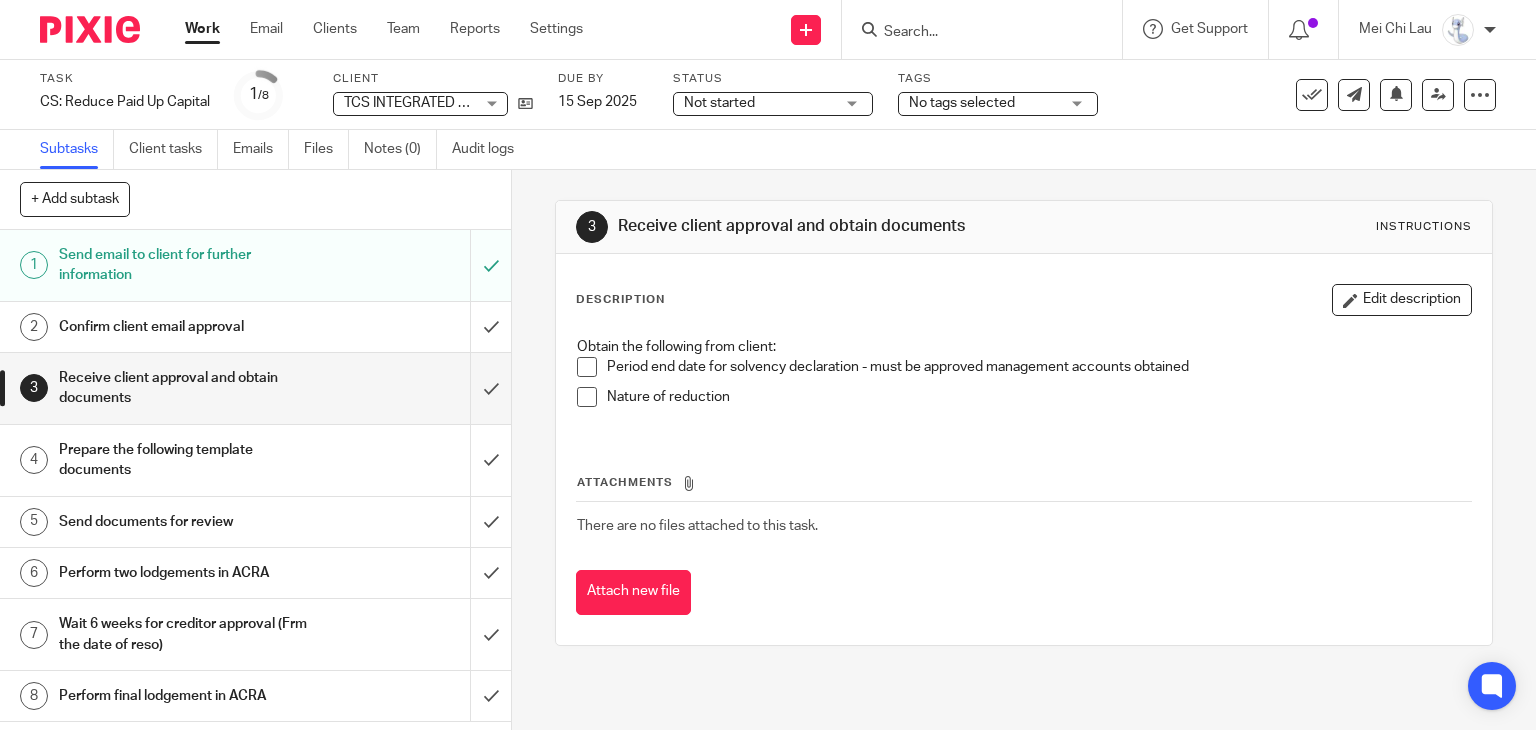 click on "Receive client approval and obtain documents" at bounding box center (189, 388) 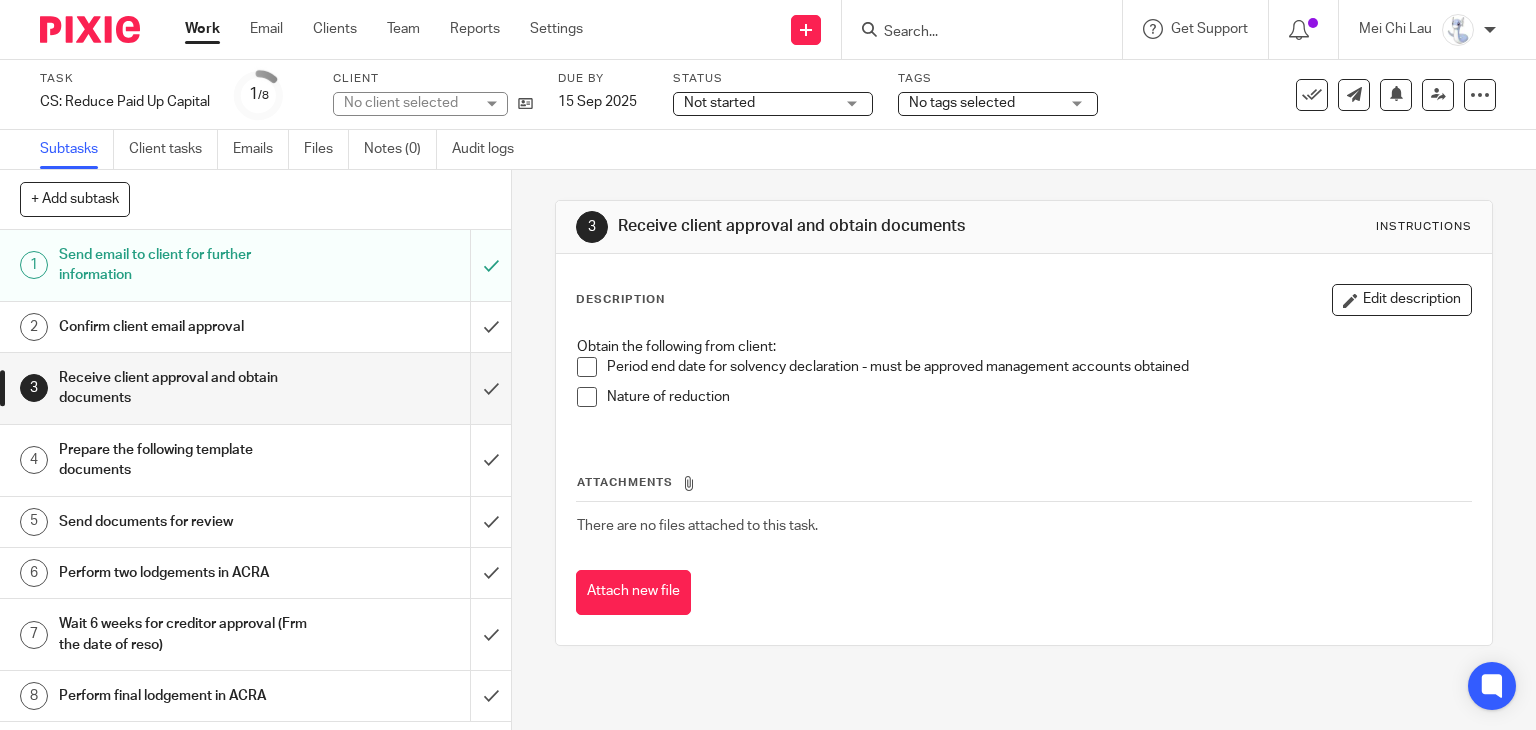 scroll, scrollTop: 0, scrollLeft: 0, axis: both 